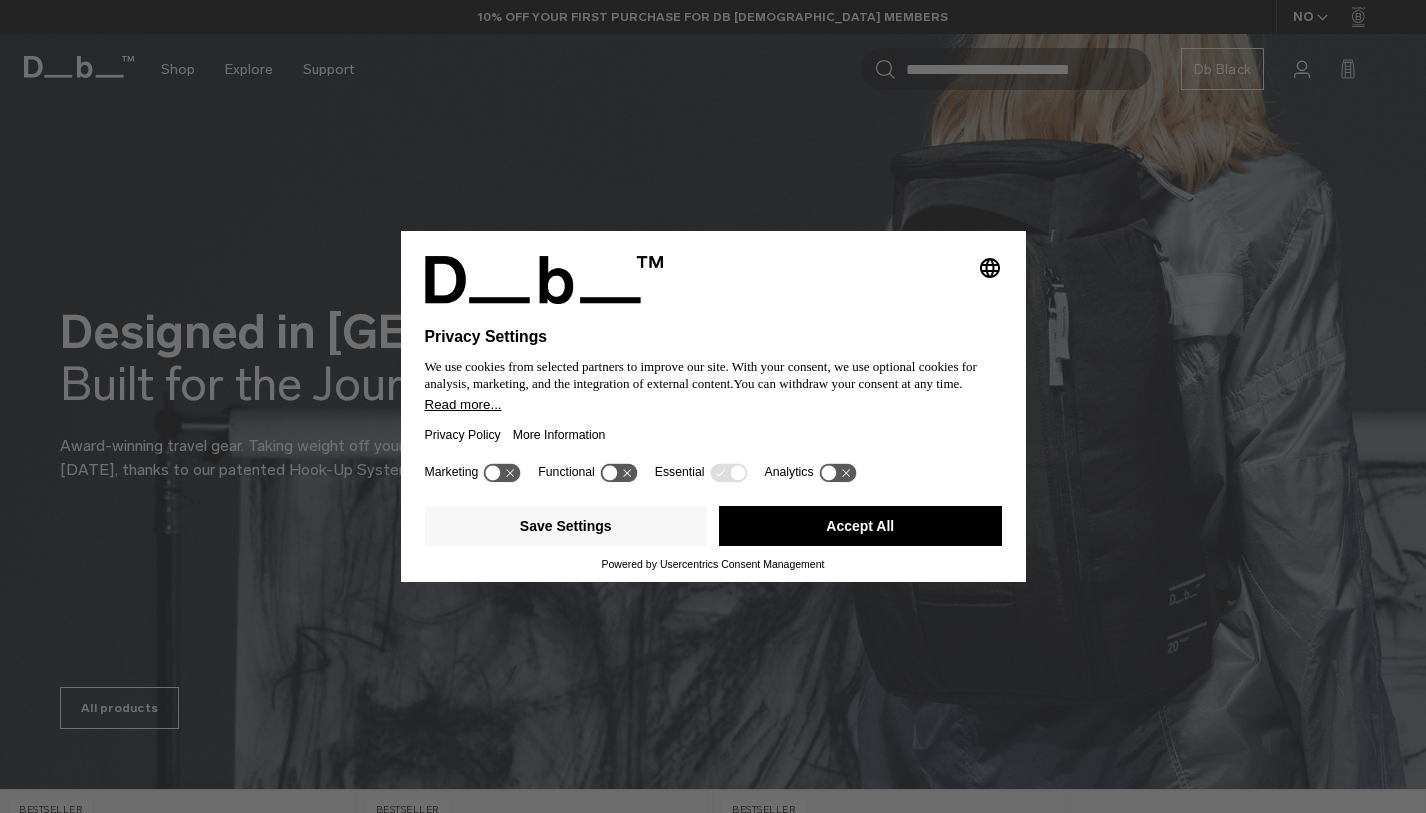 scroll, scrollTop: 0, scrollLeft: 0, axis: both 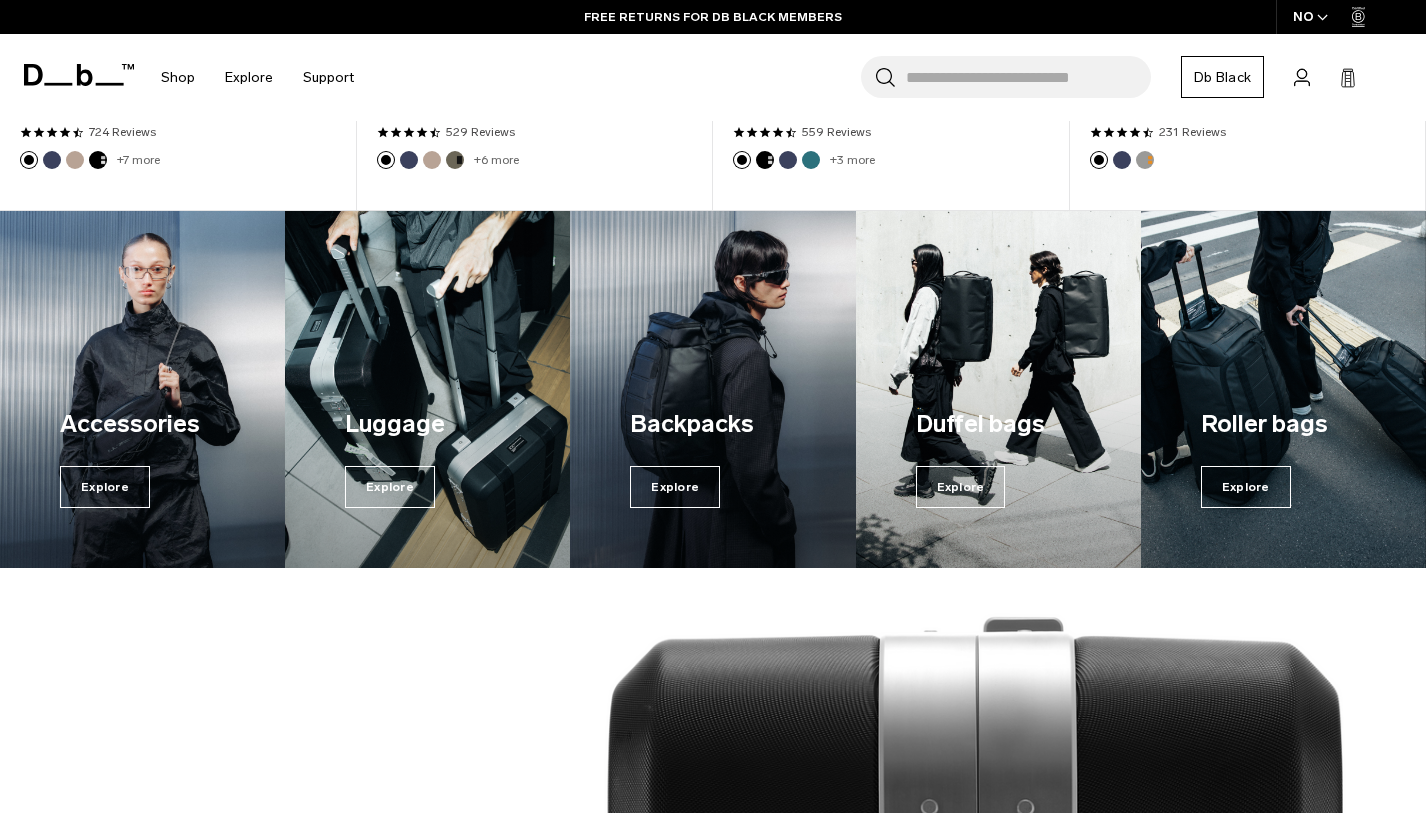 click on "Duffel bags
Explore" at bounding box center (998, 457) 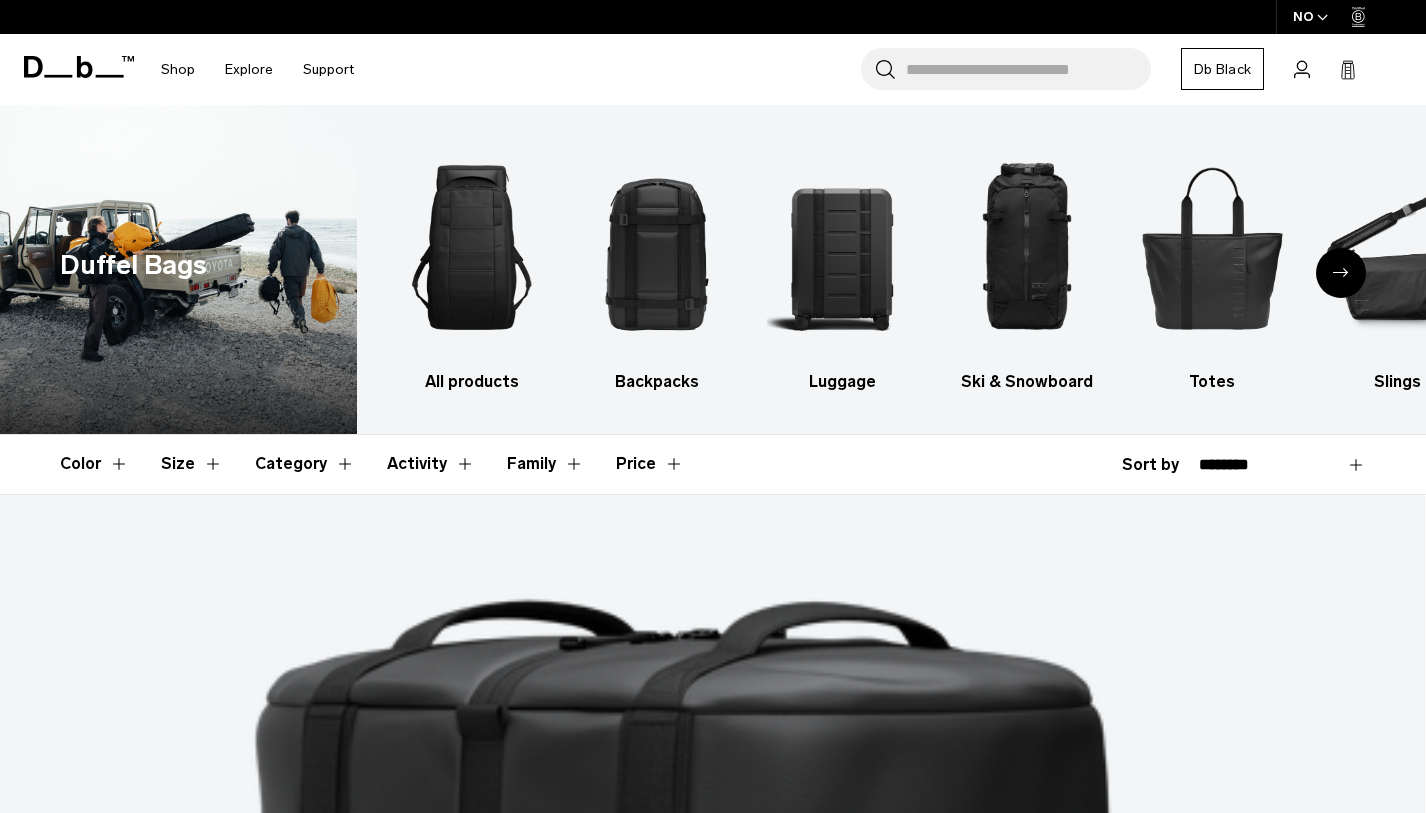 scroll, scrollTop: 0, scrollLeft: 0, axis: both 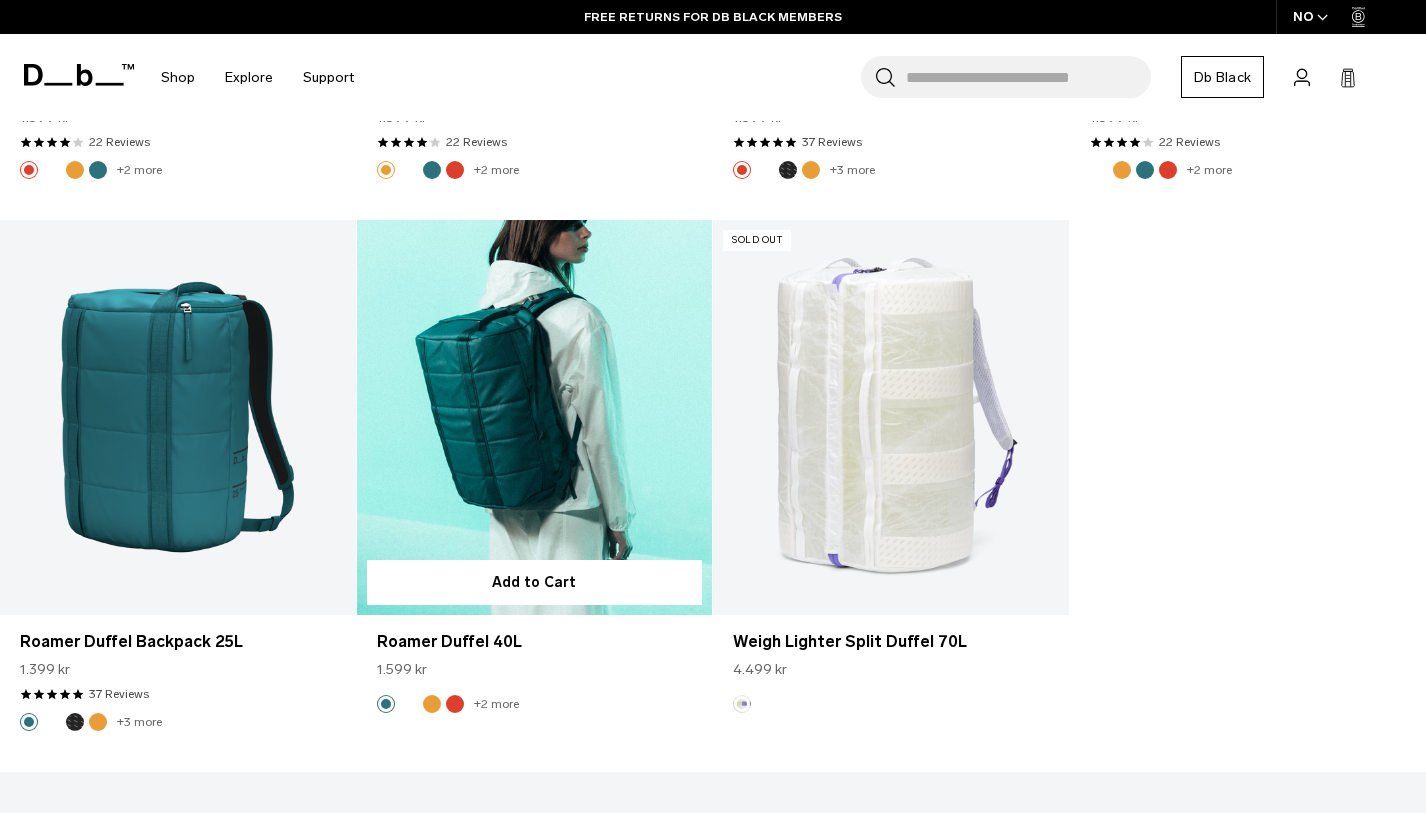 click at bounding box center [535, 417] 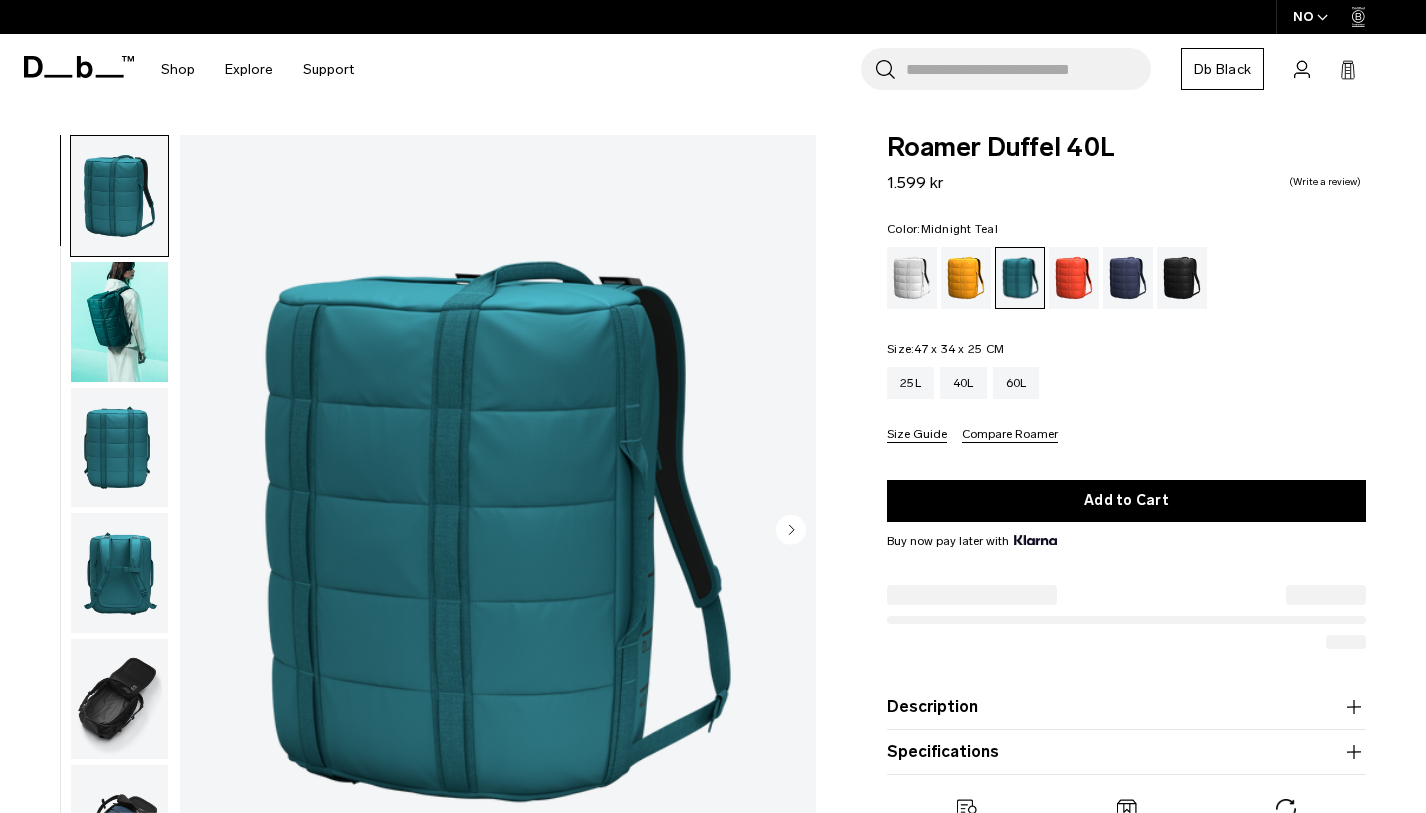 scroll, scrollTop: 0, scrollLeft: 0, axis: both 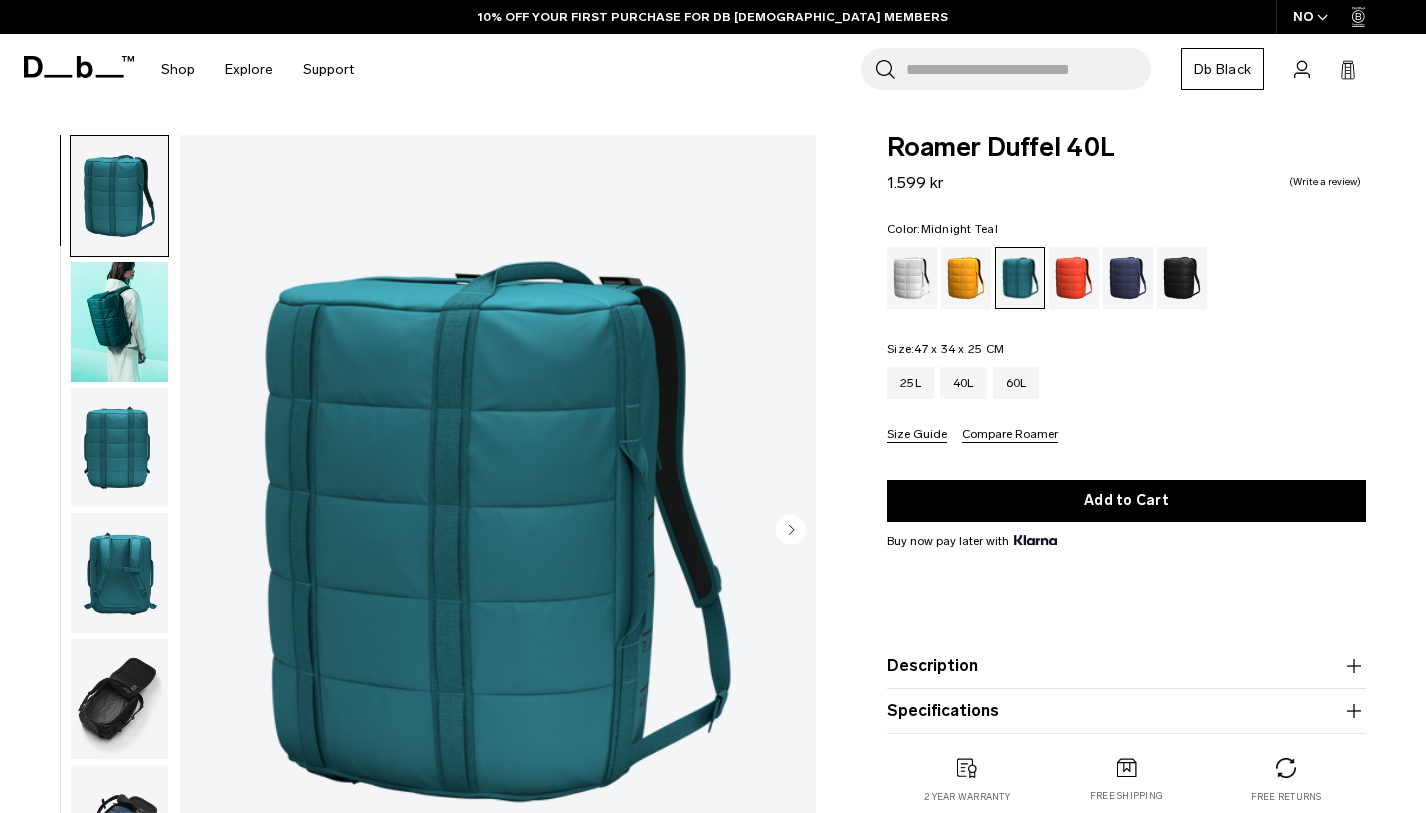 click at bounding box center [119, 448] 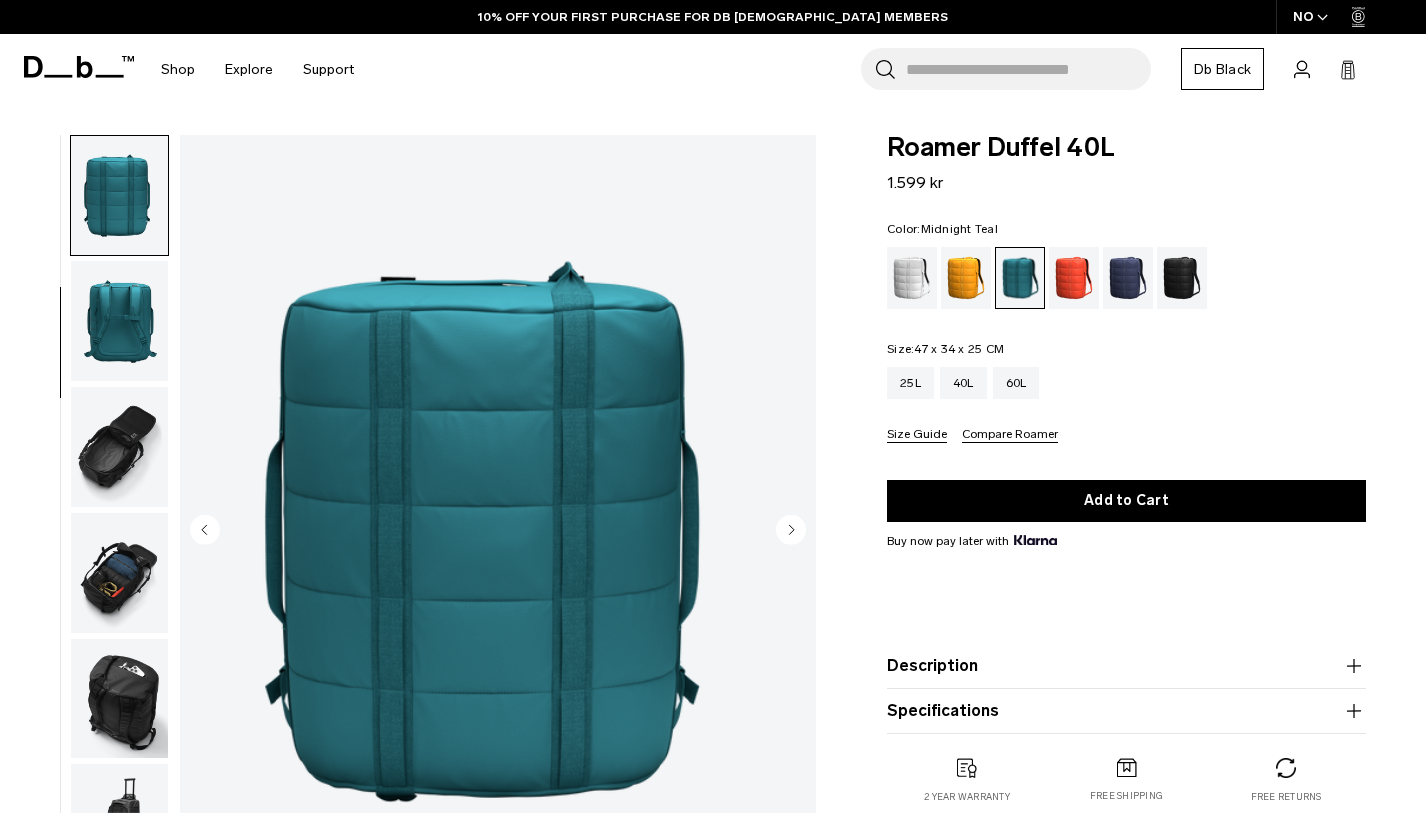 click at bounding box center [119, 447] 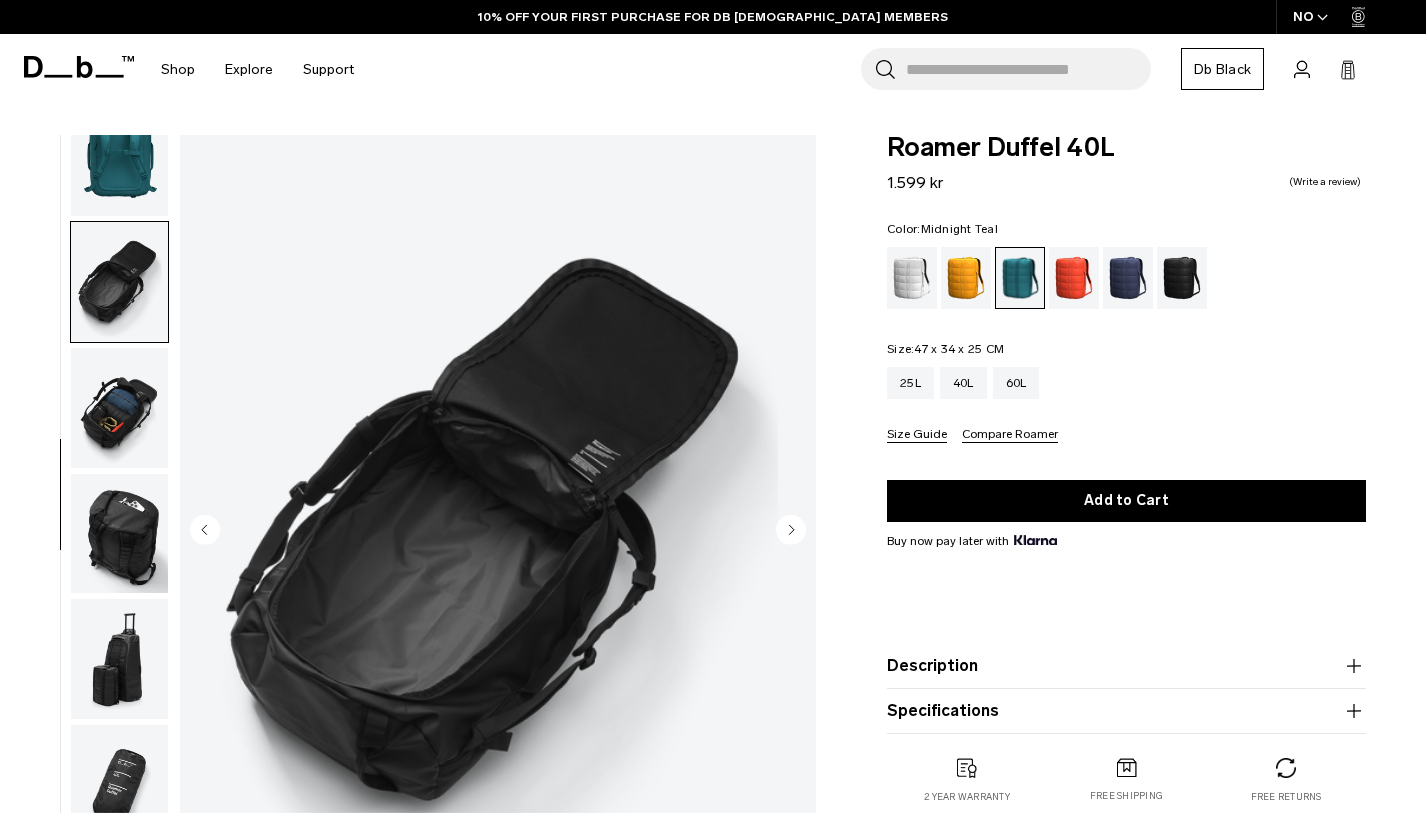 scroll, scrollTop: 460, scrollLeft: 0, axis: vertical 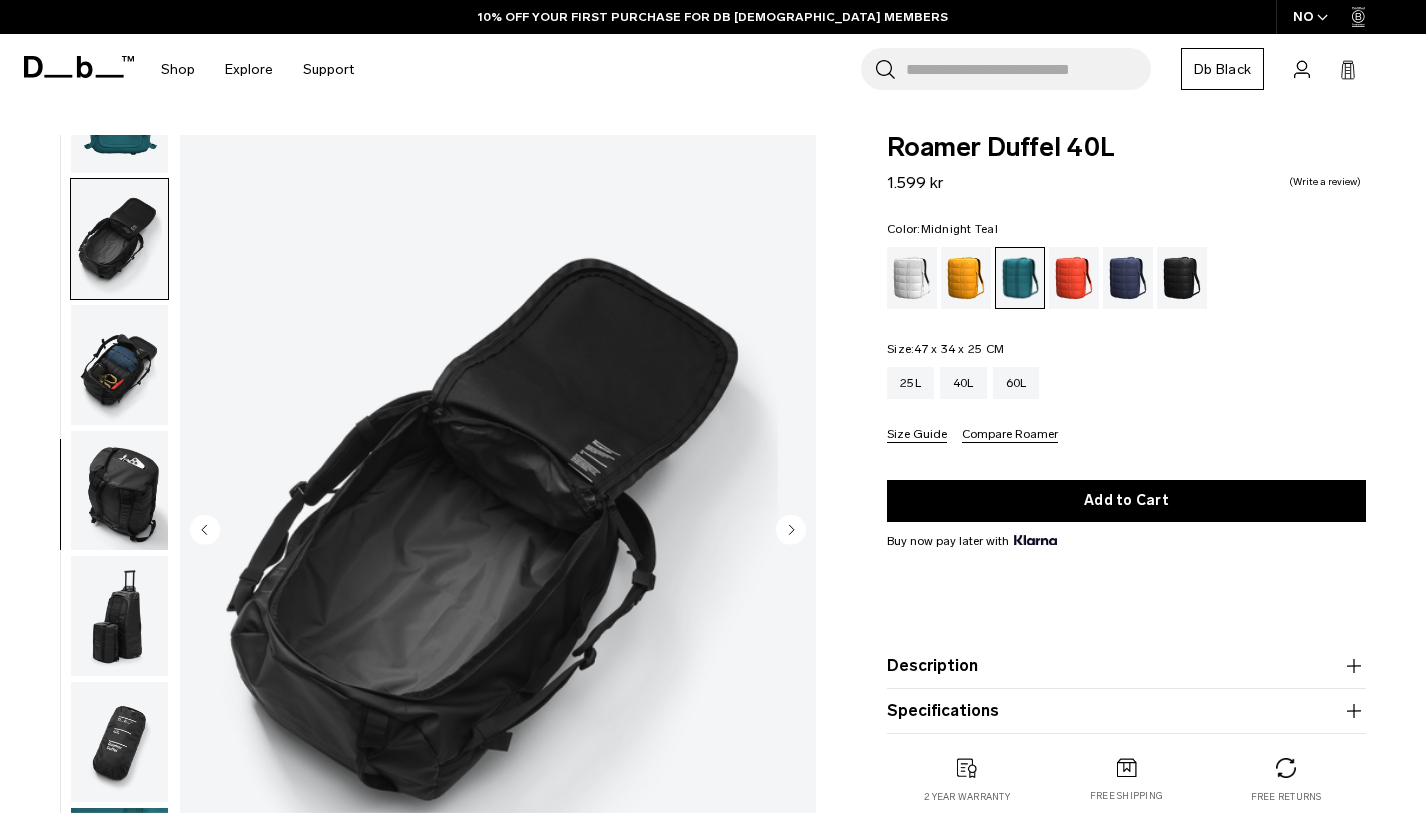 click at bounding box center (119, 365) 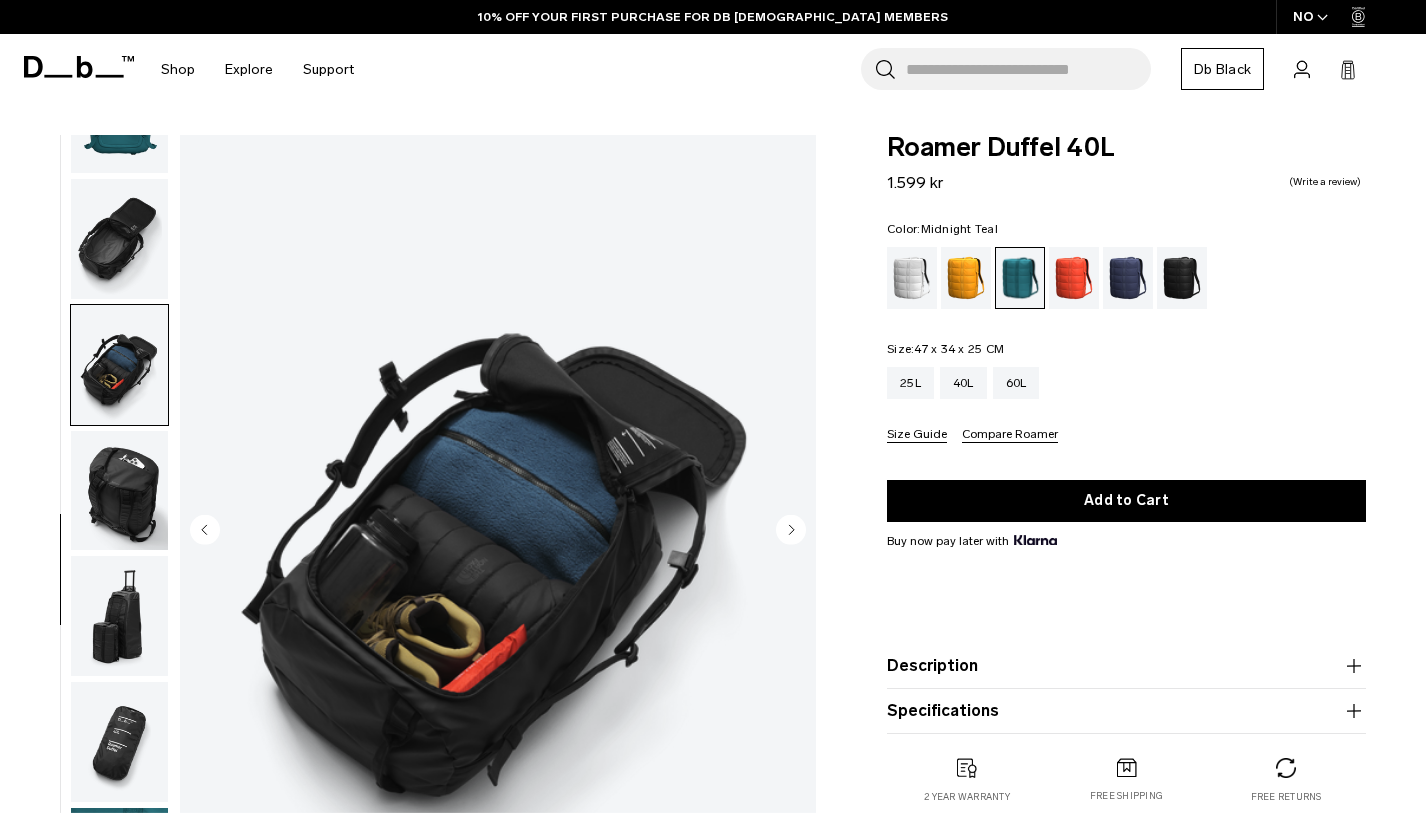 click at bounding box center (119, 491) 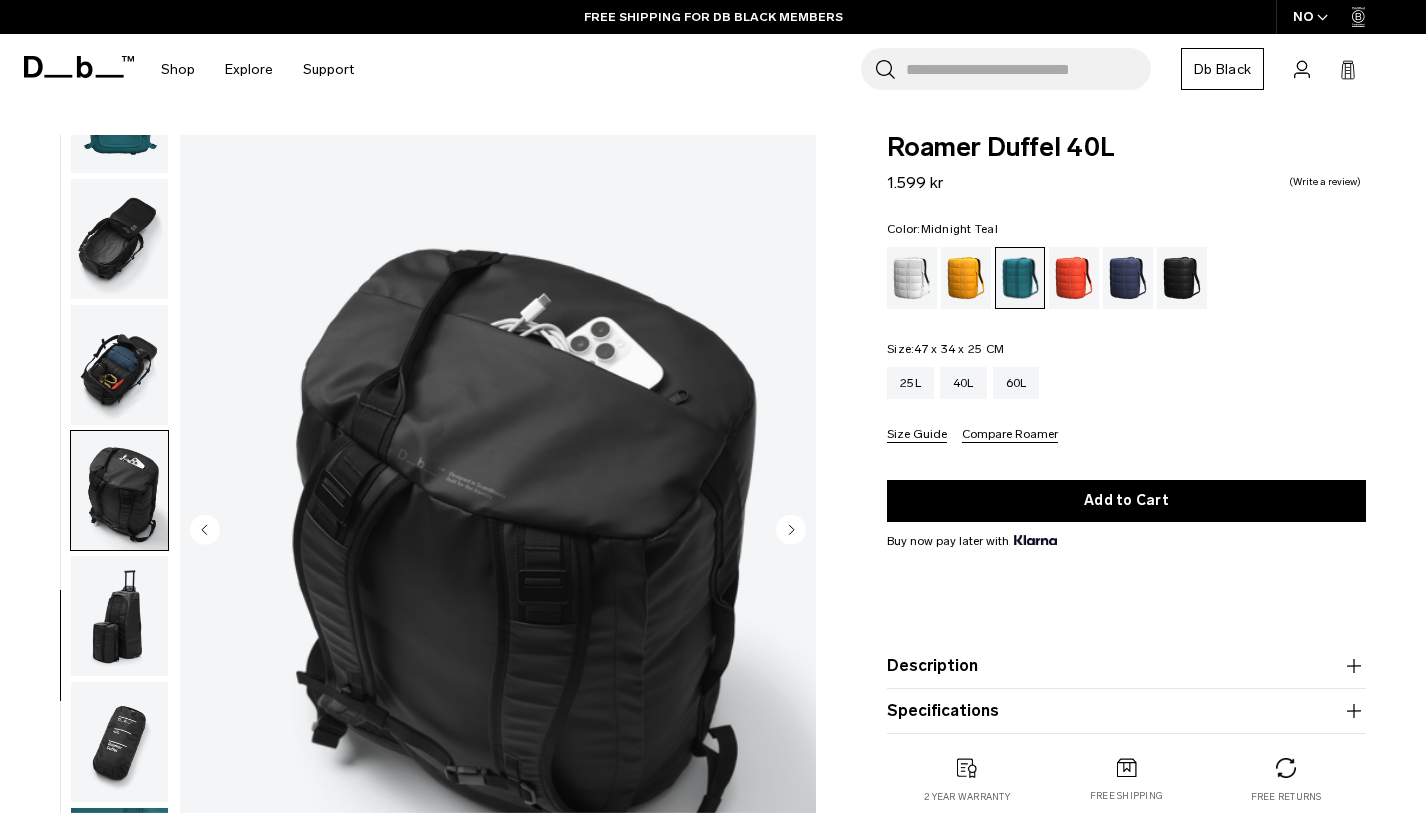 click at bounding box center (119, 616) 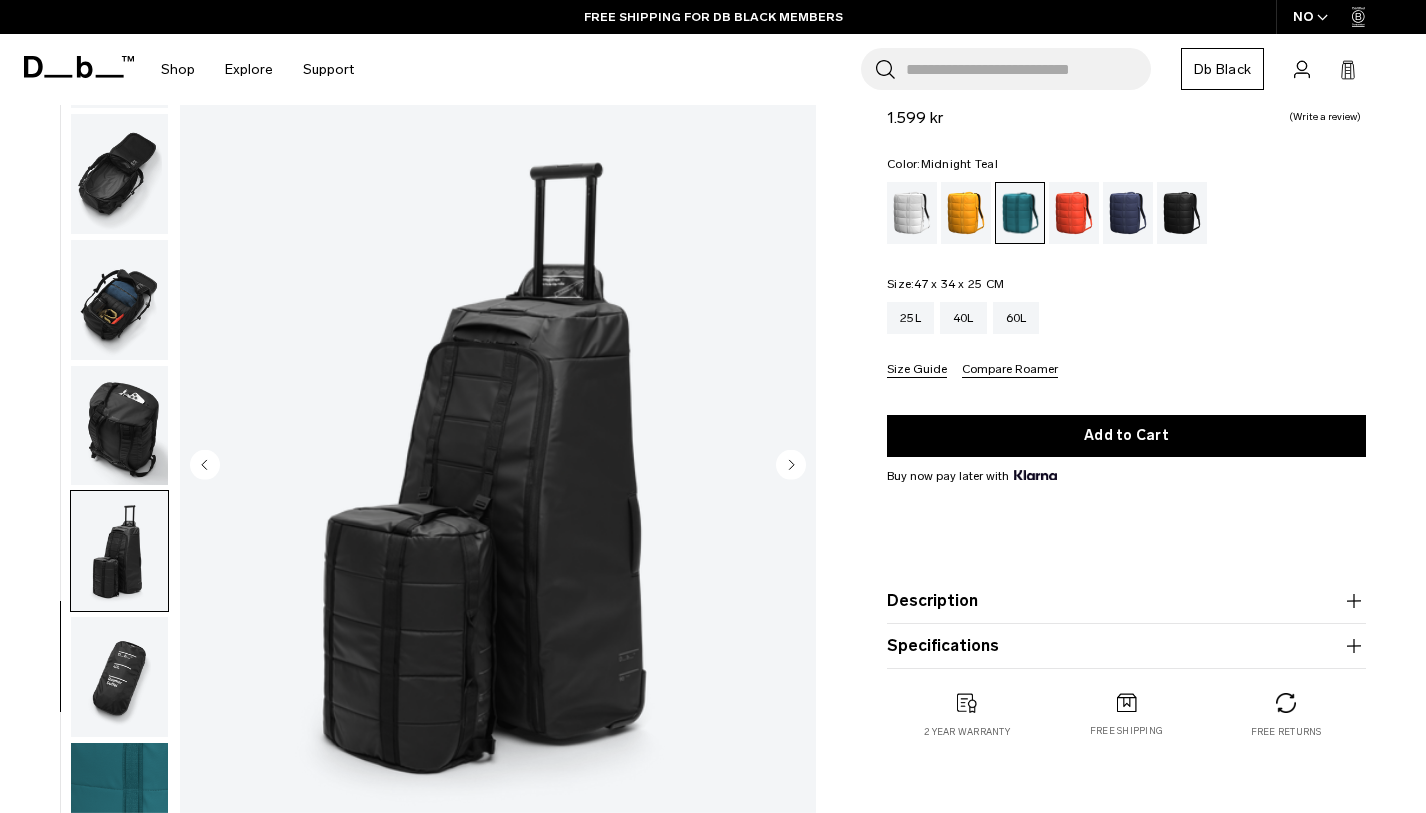 scroll, scrollTop: 91, scrollLeft: 0, axis: vertical 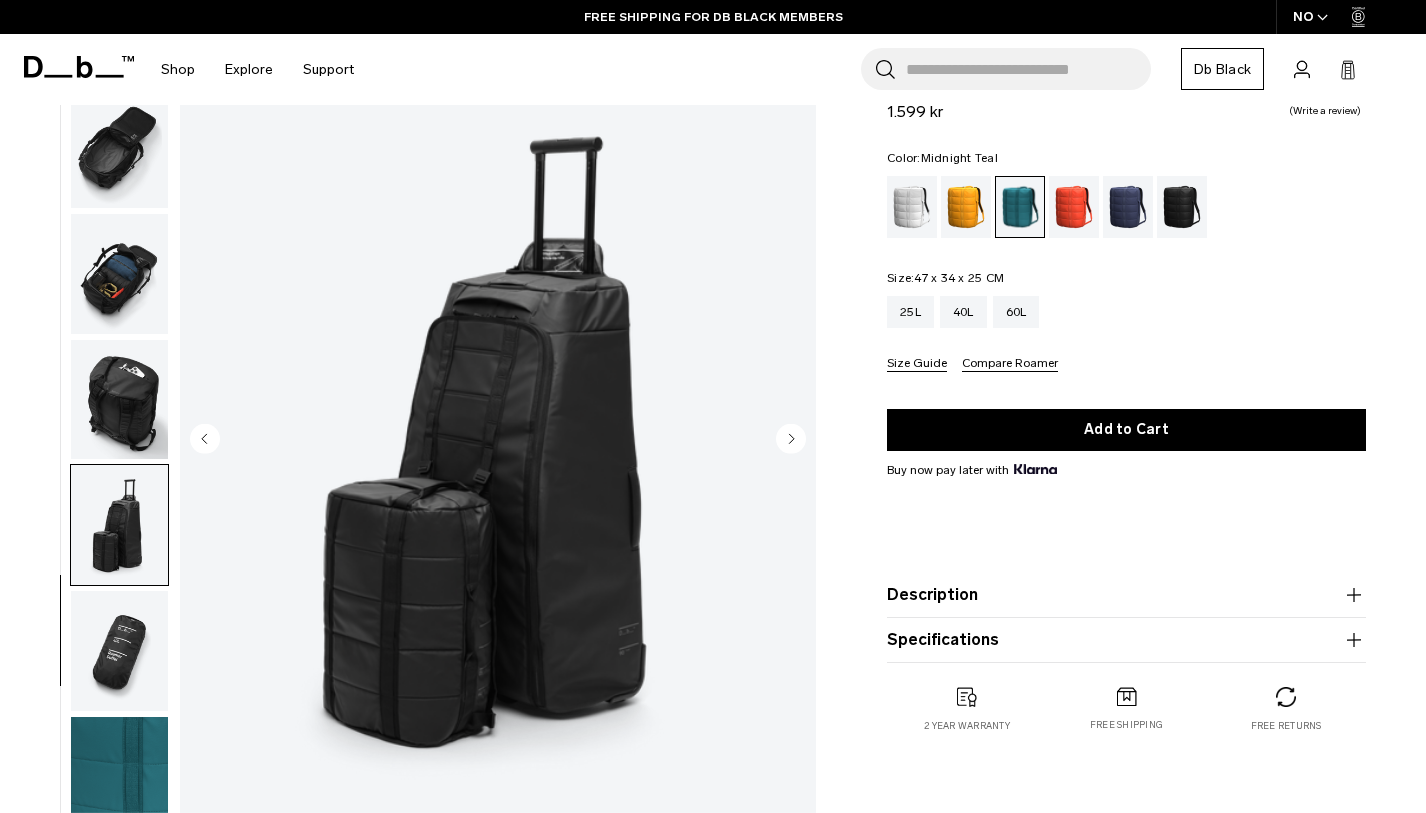 click at bounding box center (119, 651) 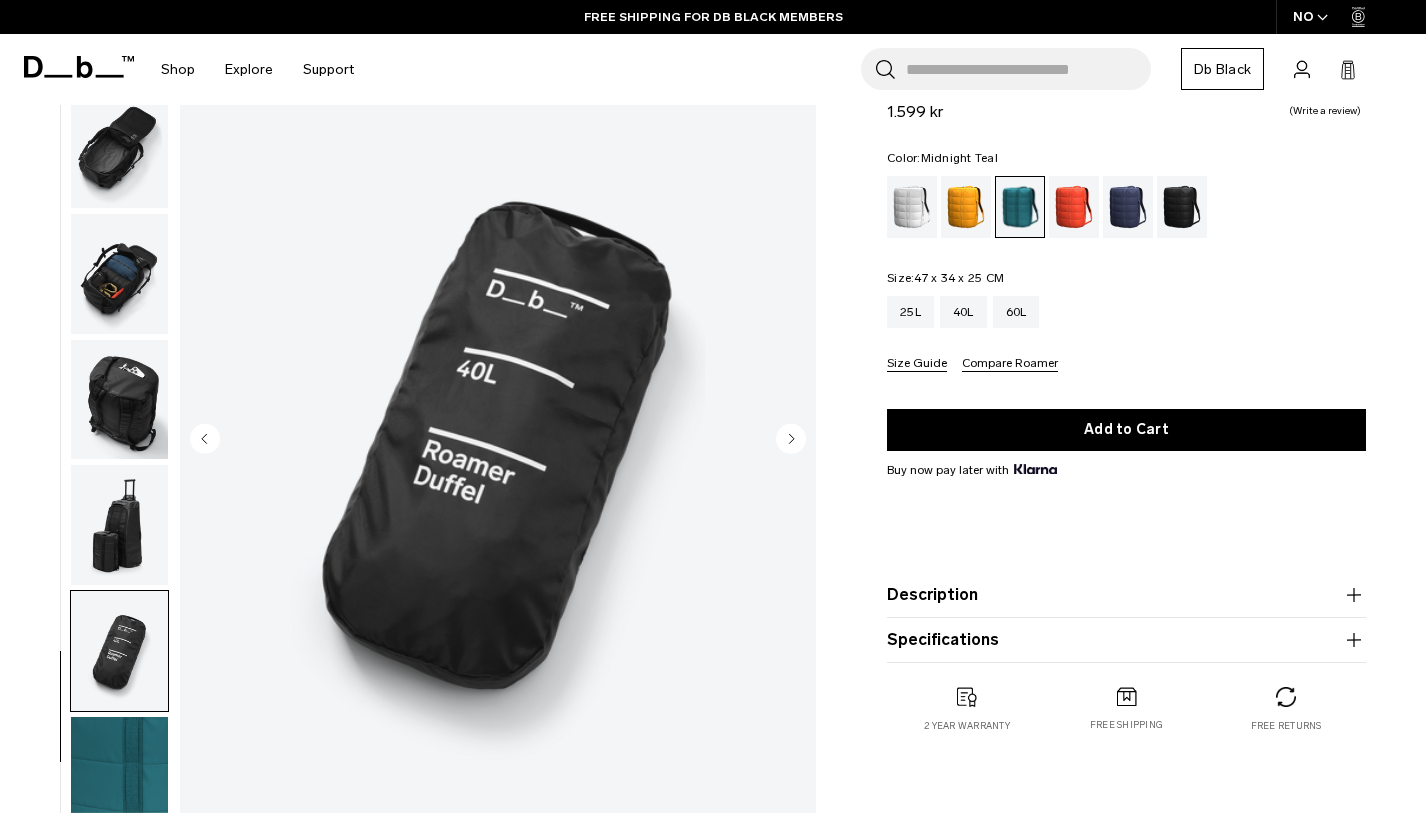 click at bounding box center [119, 777] 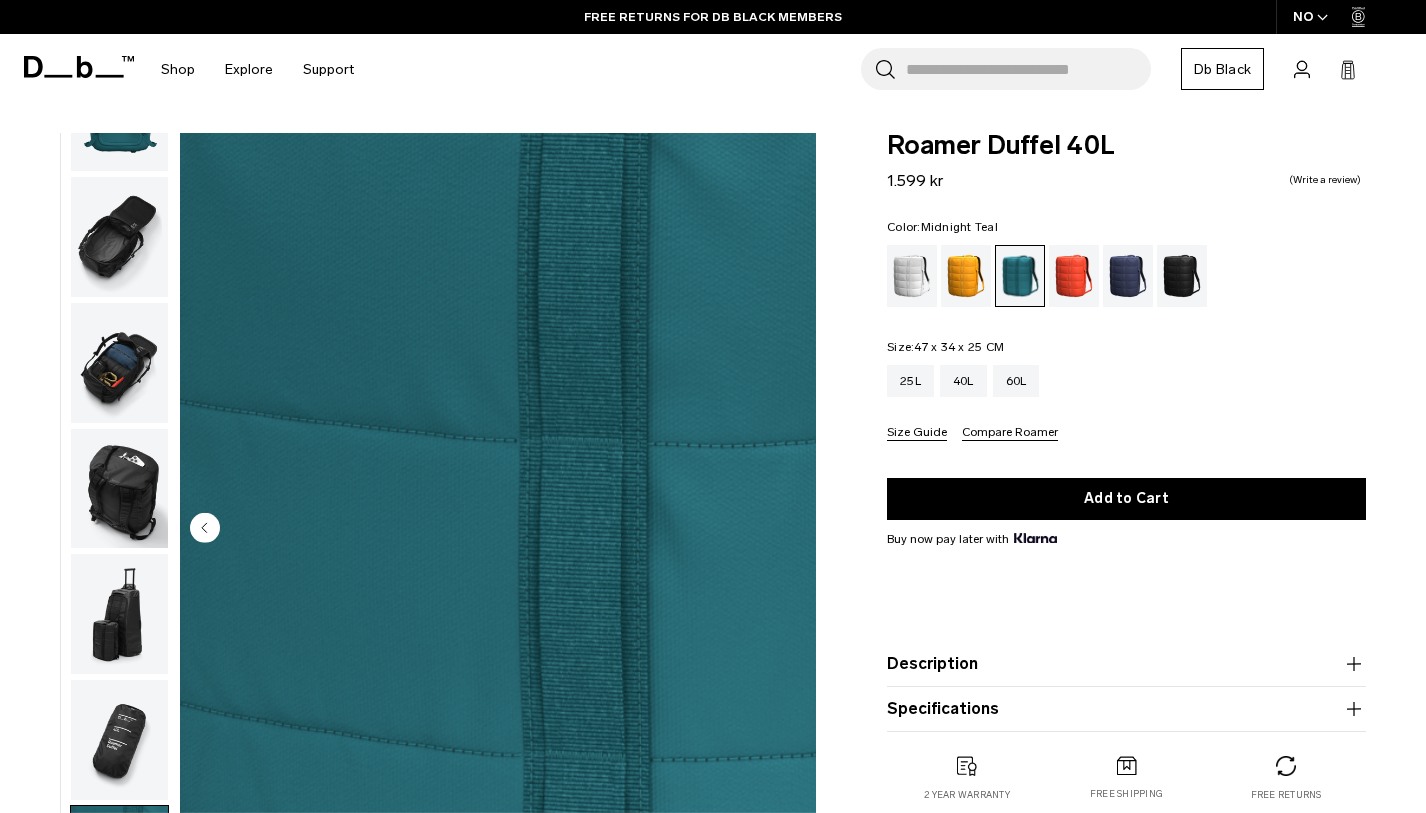 scroll, scrollTop: 0, scrollLeft: 0, axis: both 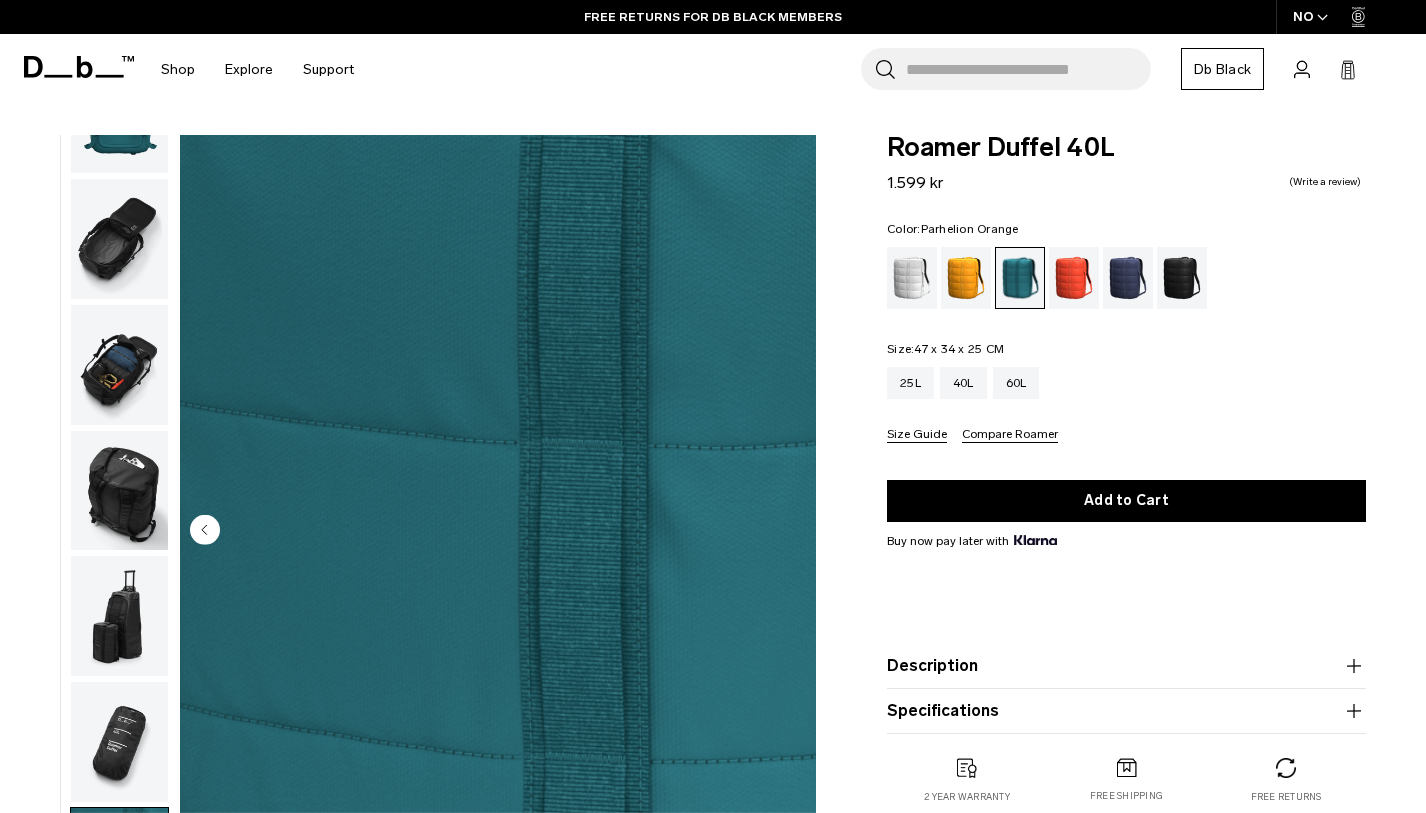 click at bounding box center [966, 278] 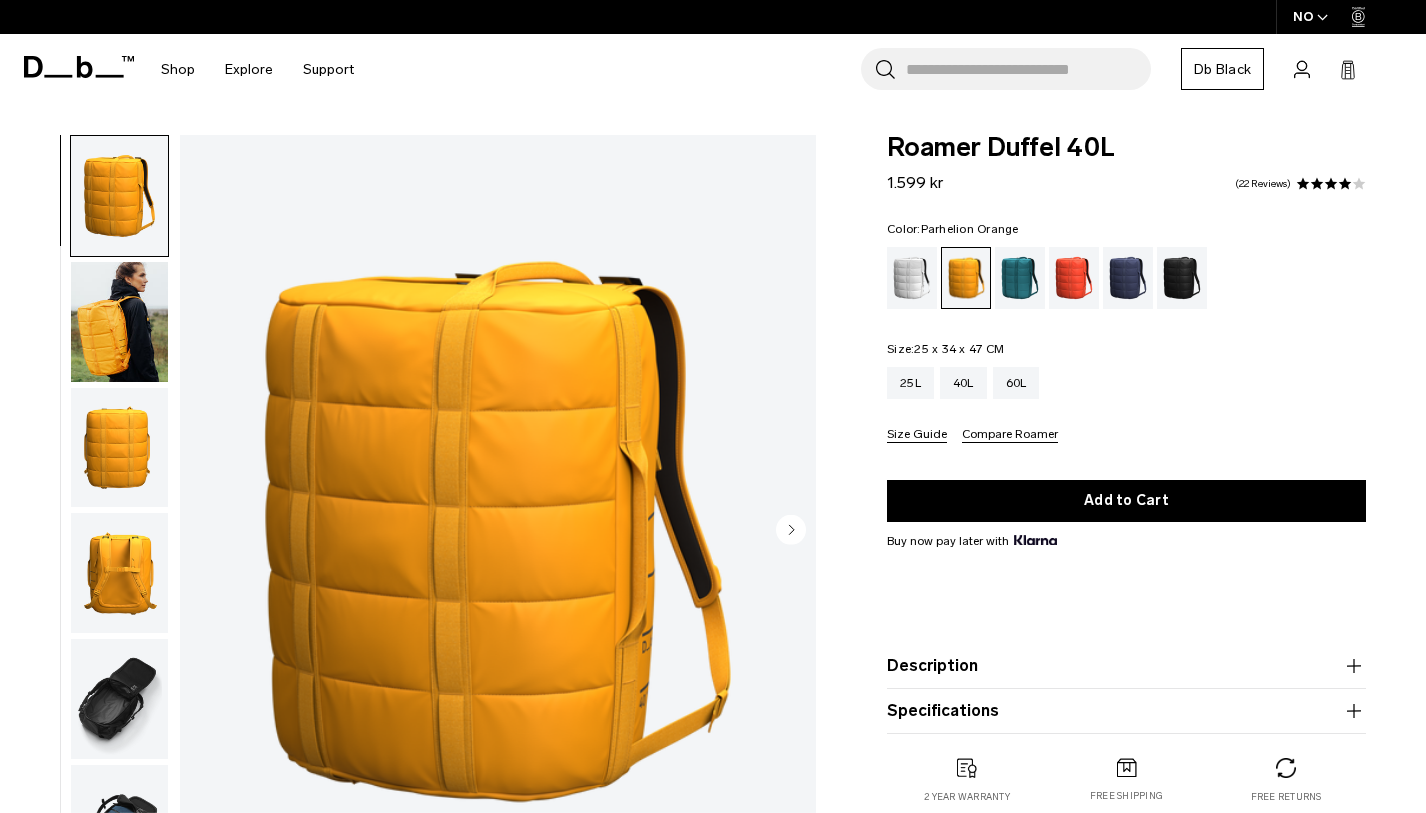 scroll, scrollTop: 0, scrollLeft: 0, axis: both 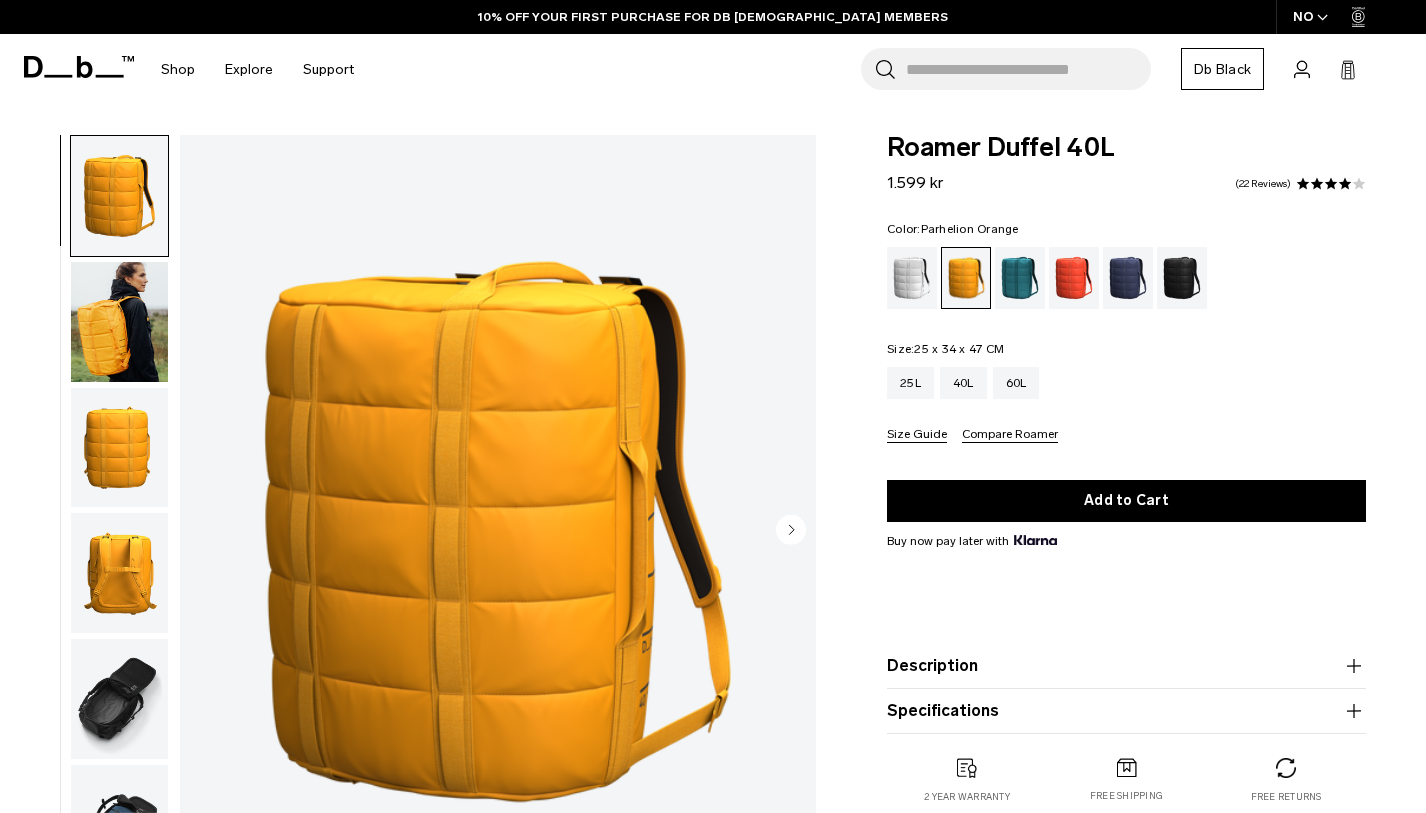 click at bounding box center [119, 322] 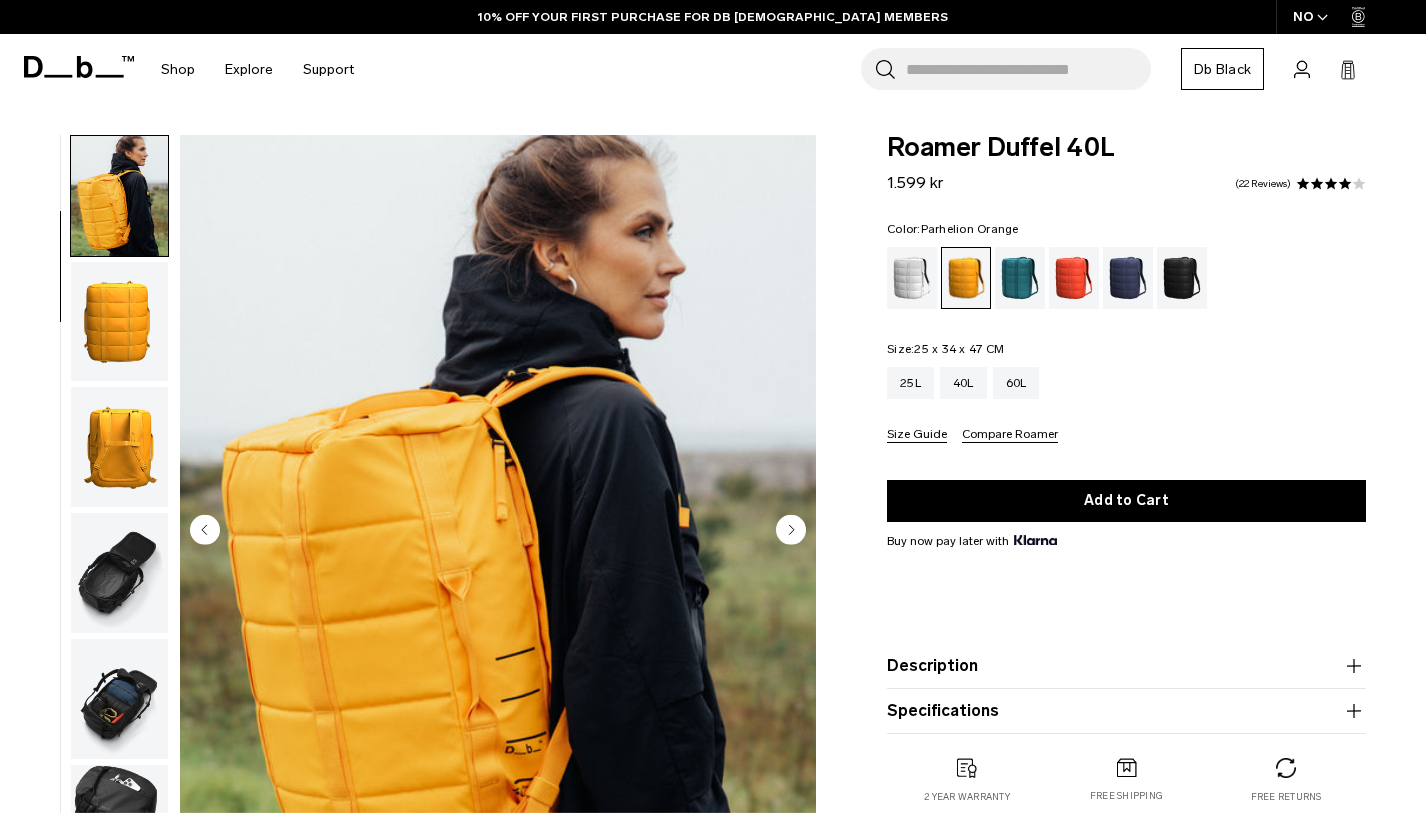 click at bounding box center (119, 322) 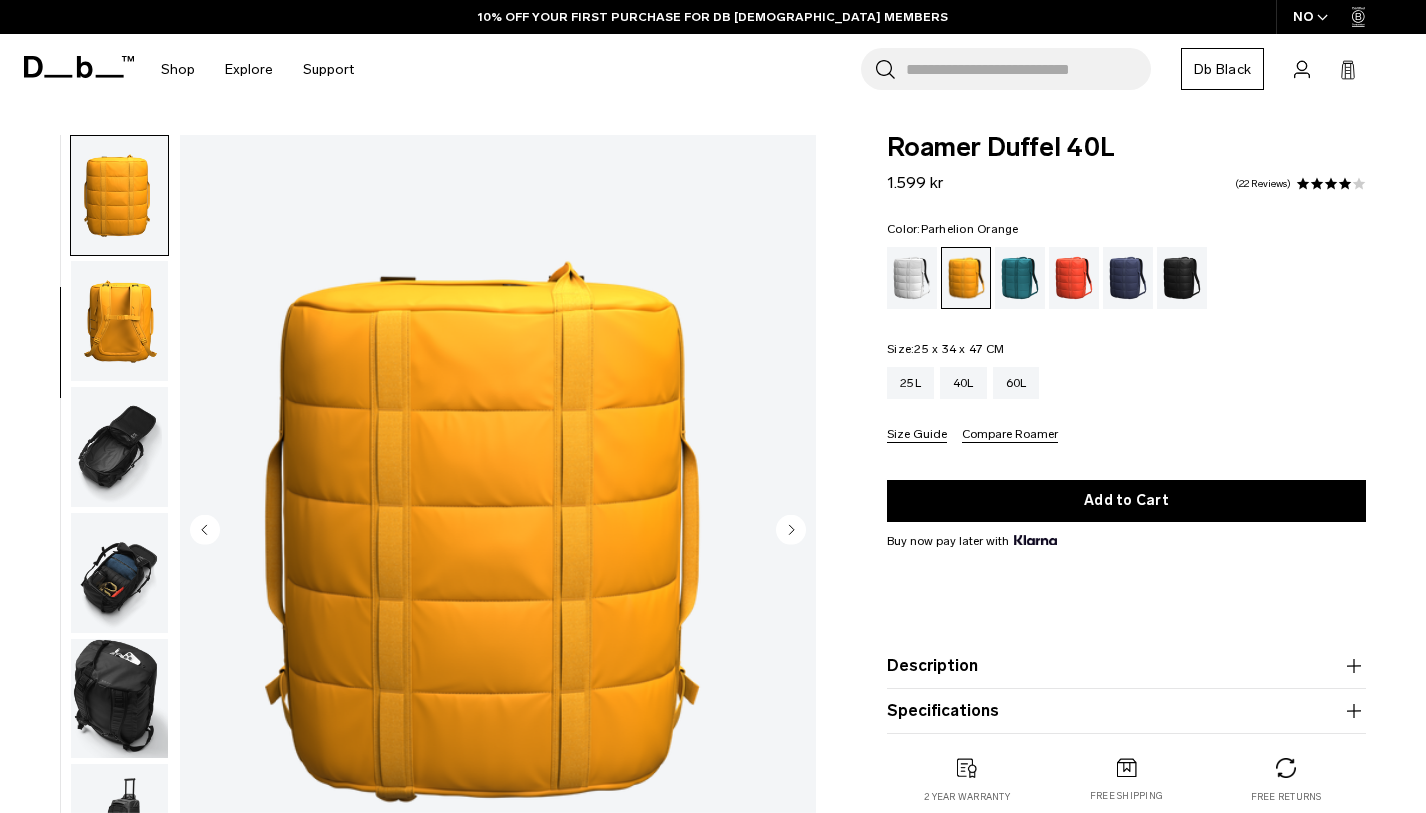 click at bounding box center (119, 447) 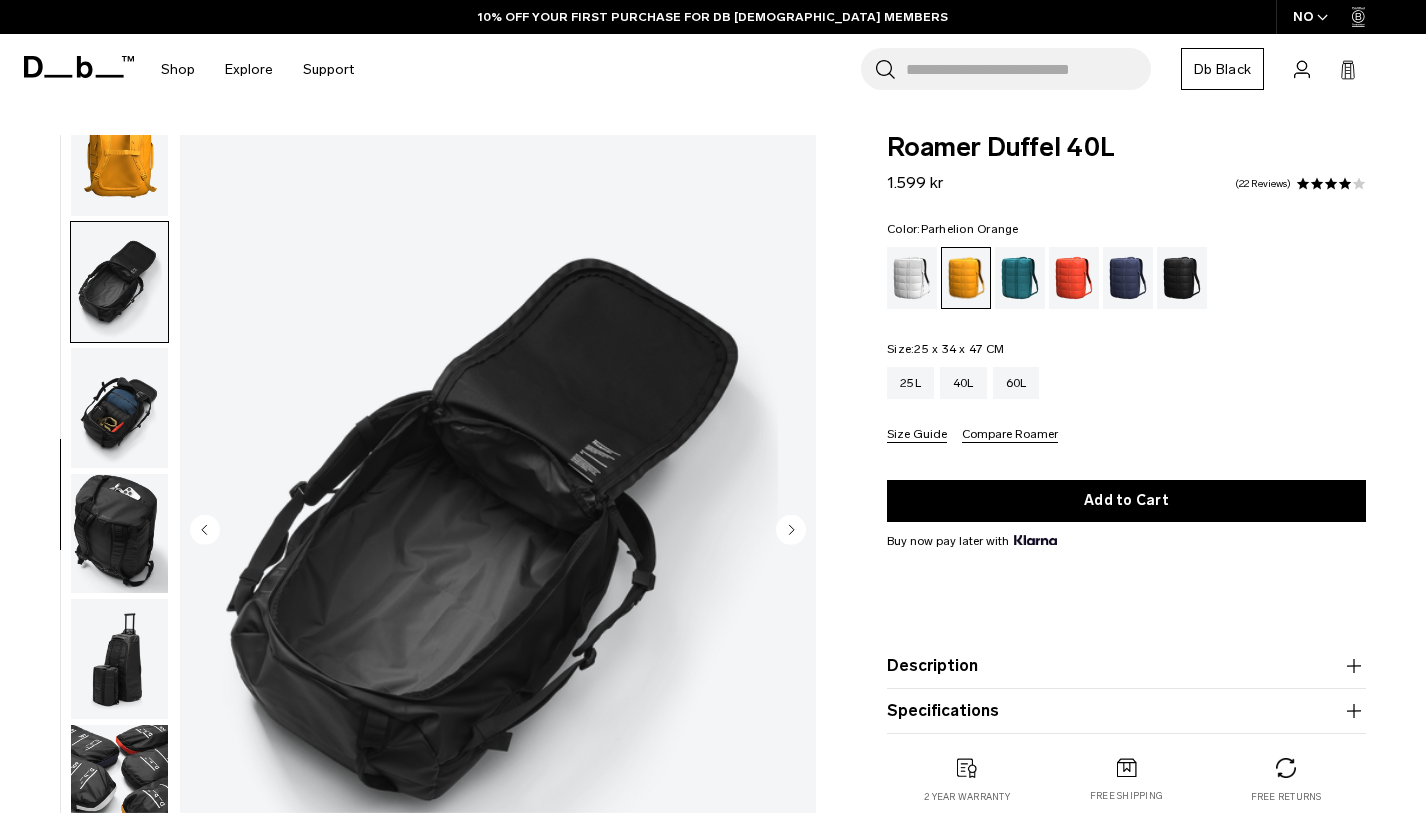 scroll, scrollTop: 460, scrollLeft: 0, axis: vertical 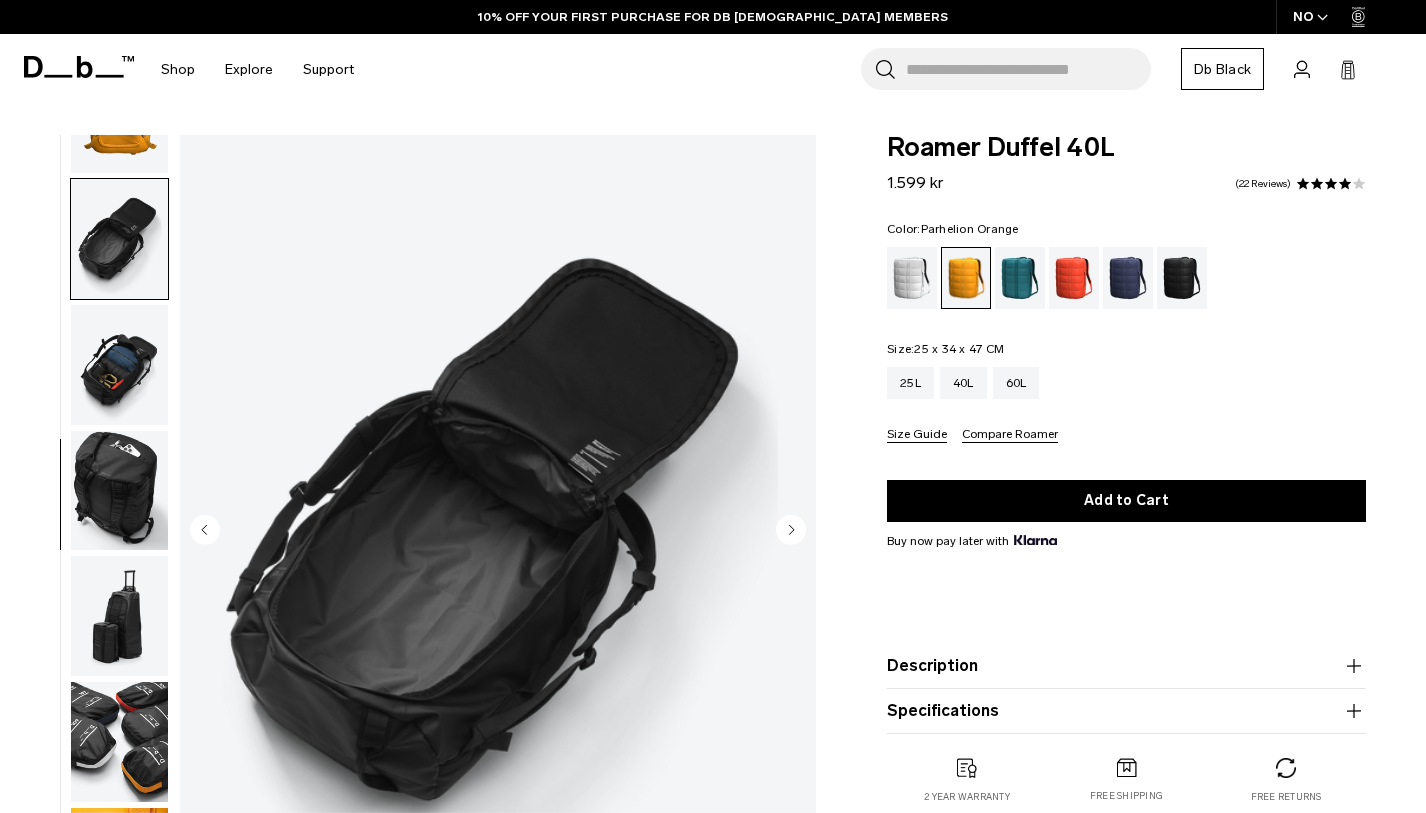 click at bounding box center (119, 491) 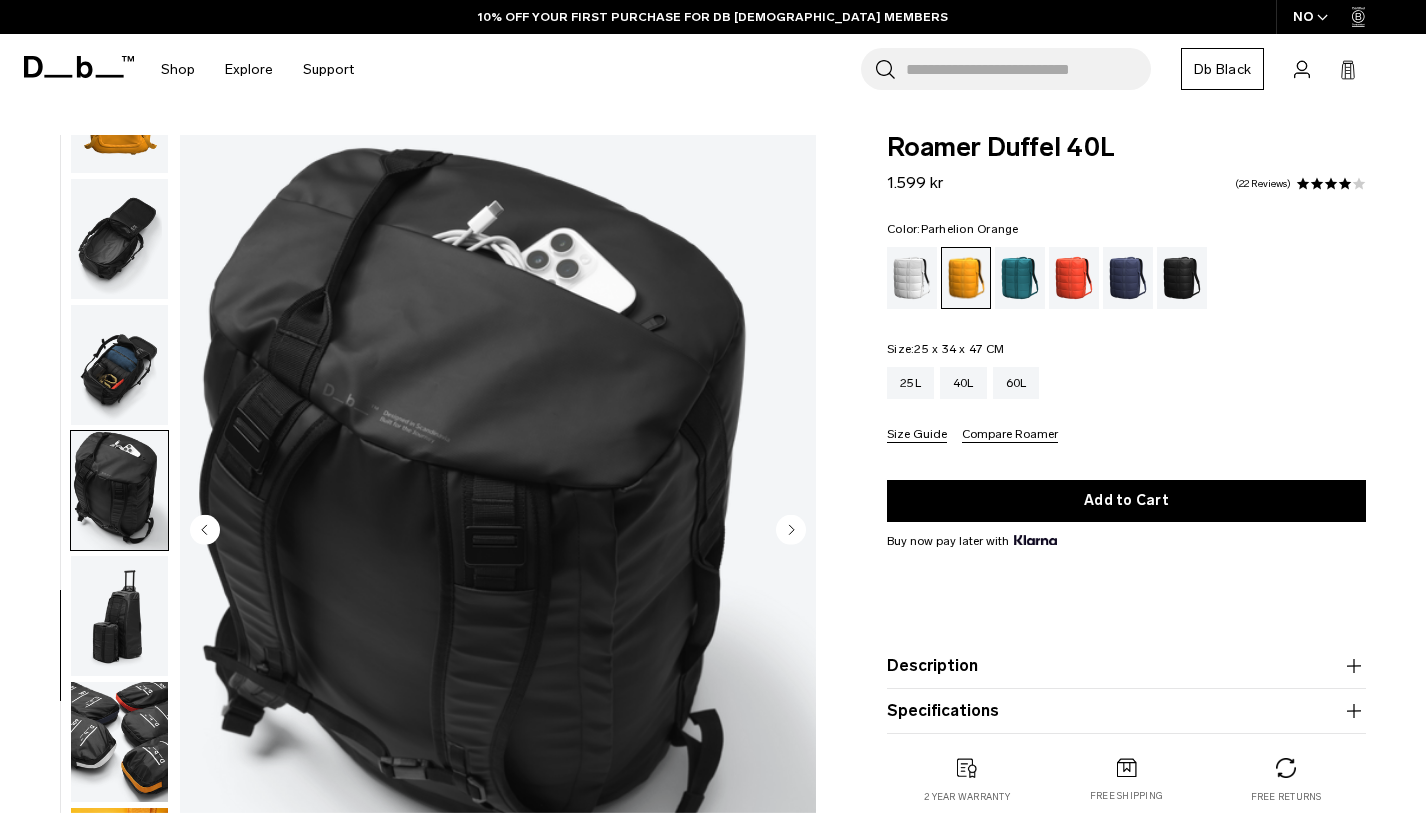 click at bounding box center (119, 491) 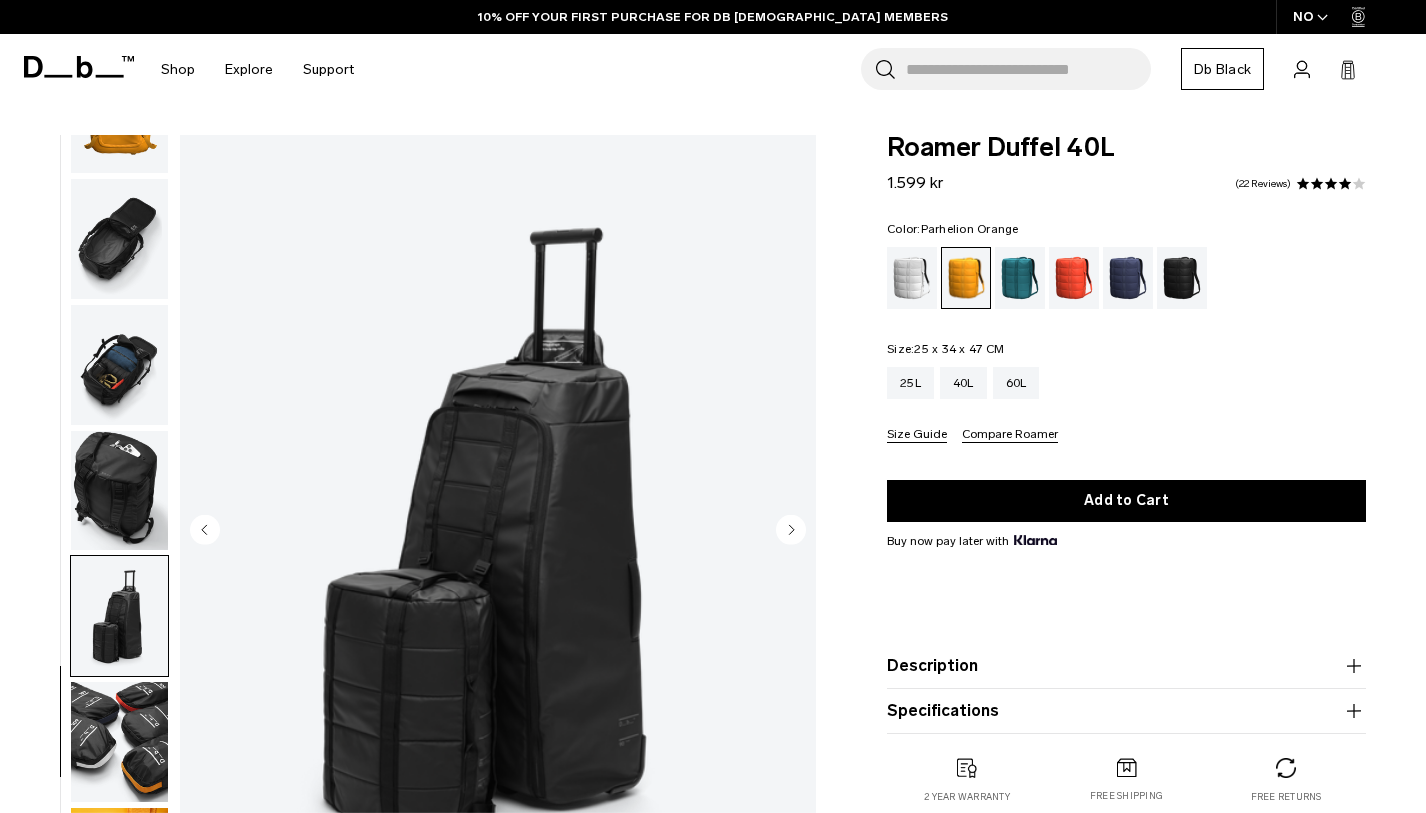 click at bounding box center (119, 742) 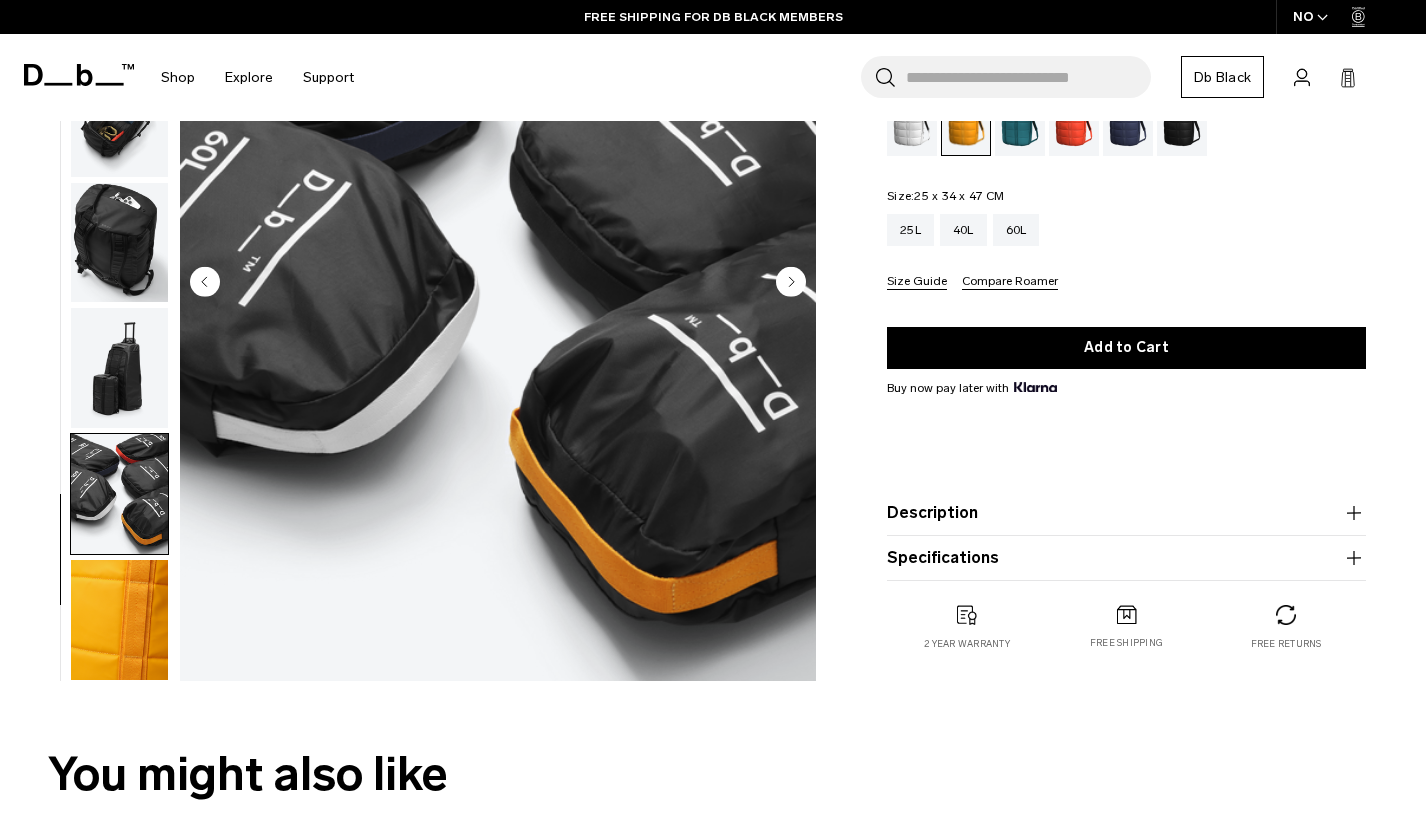scroll, scrollTop: 279, scrollLeft: 0, axis: vertical 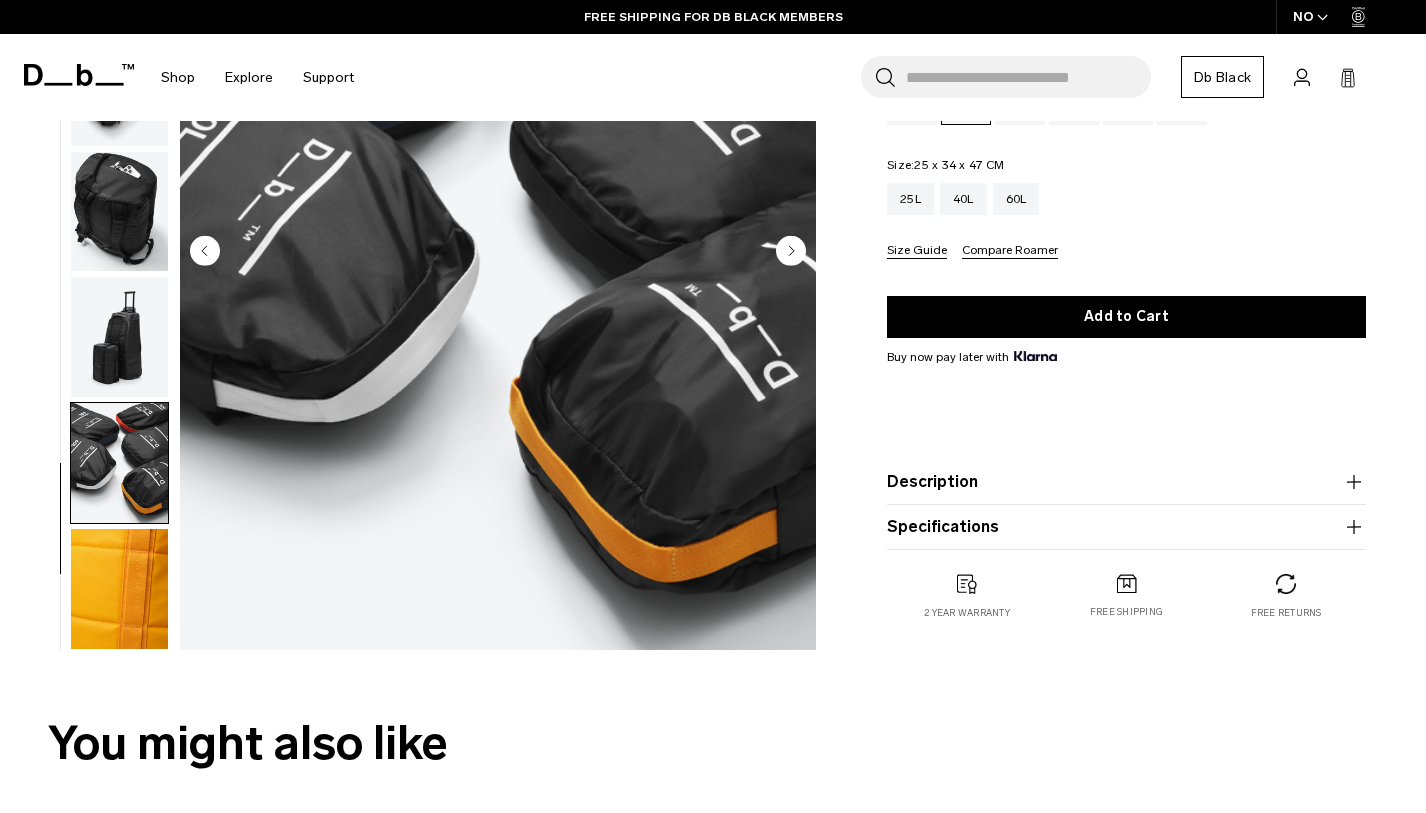 click at bounding box center [119, 589] 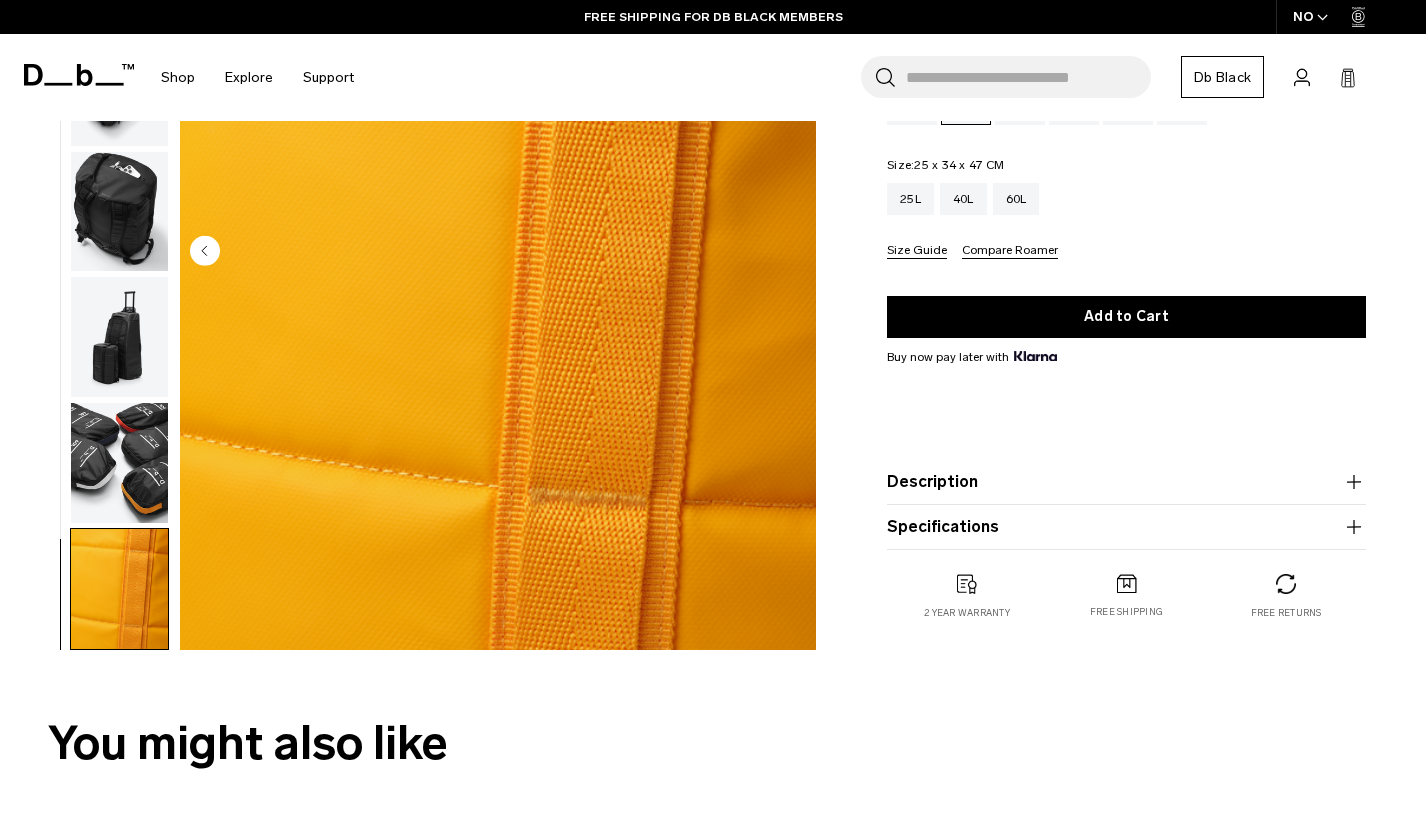 scroll, scrollTop: 0, scrollLeft: 0, axis: both 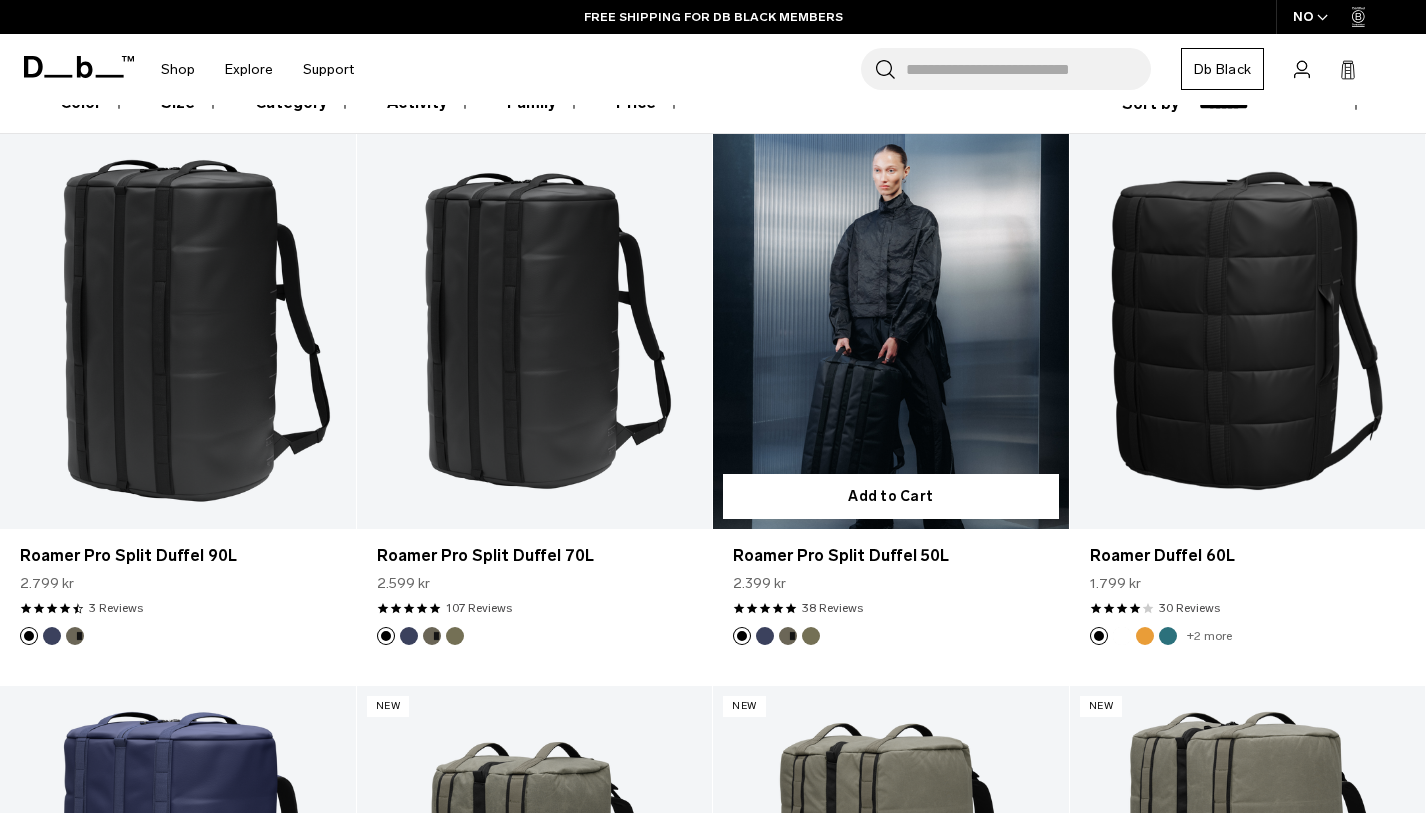 click at bounding box center [891, 331] 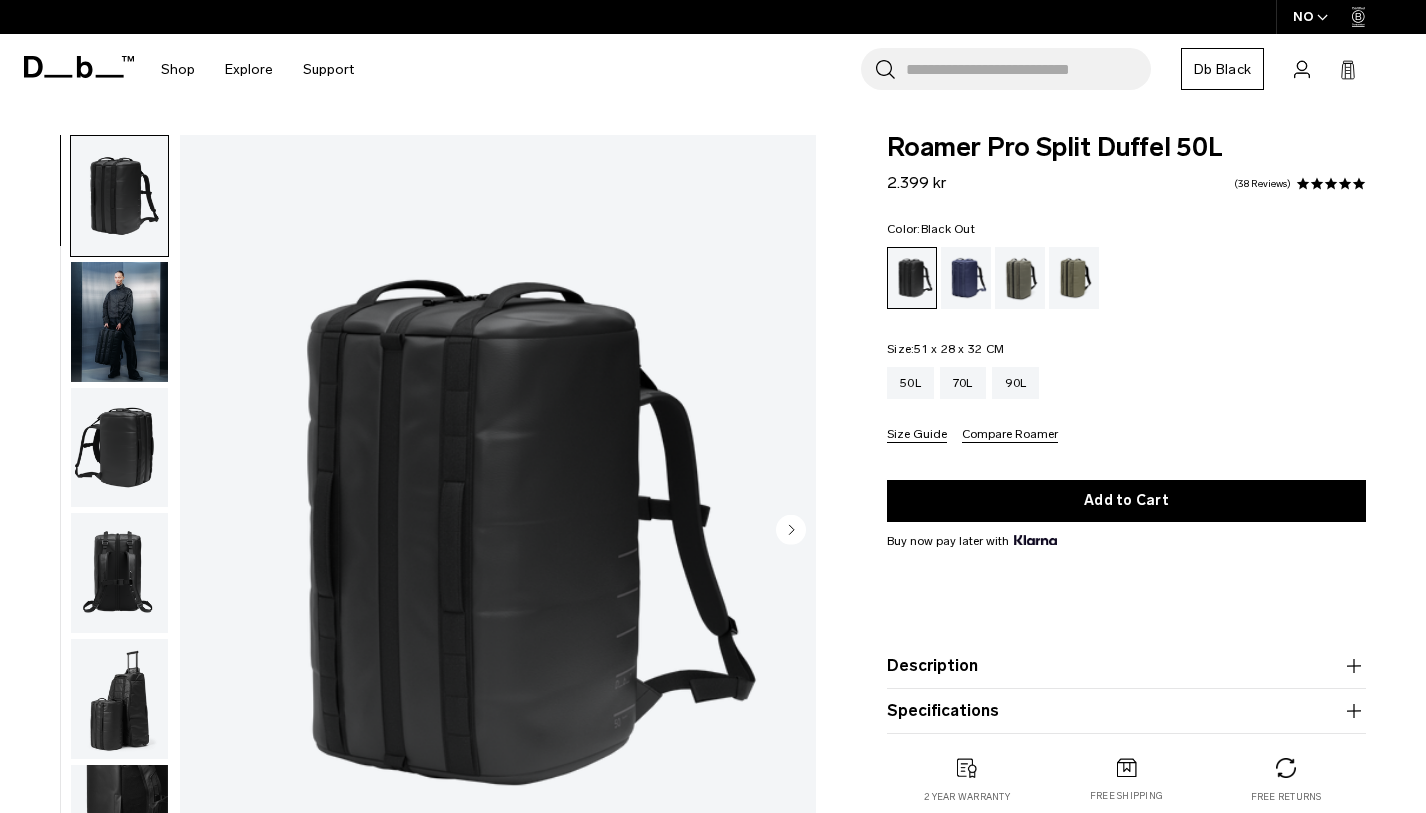 scroll, scrollTop: 0, scrollLeft: 0, axis: both 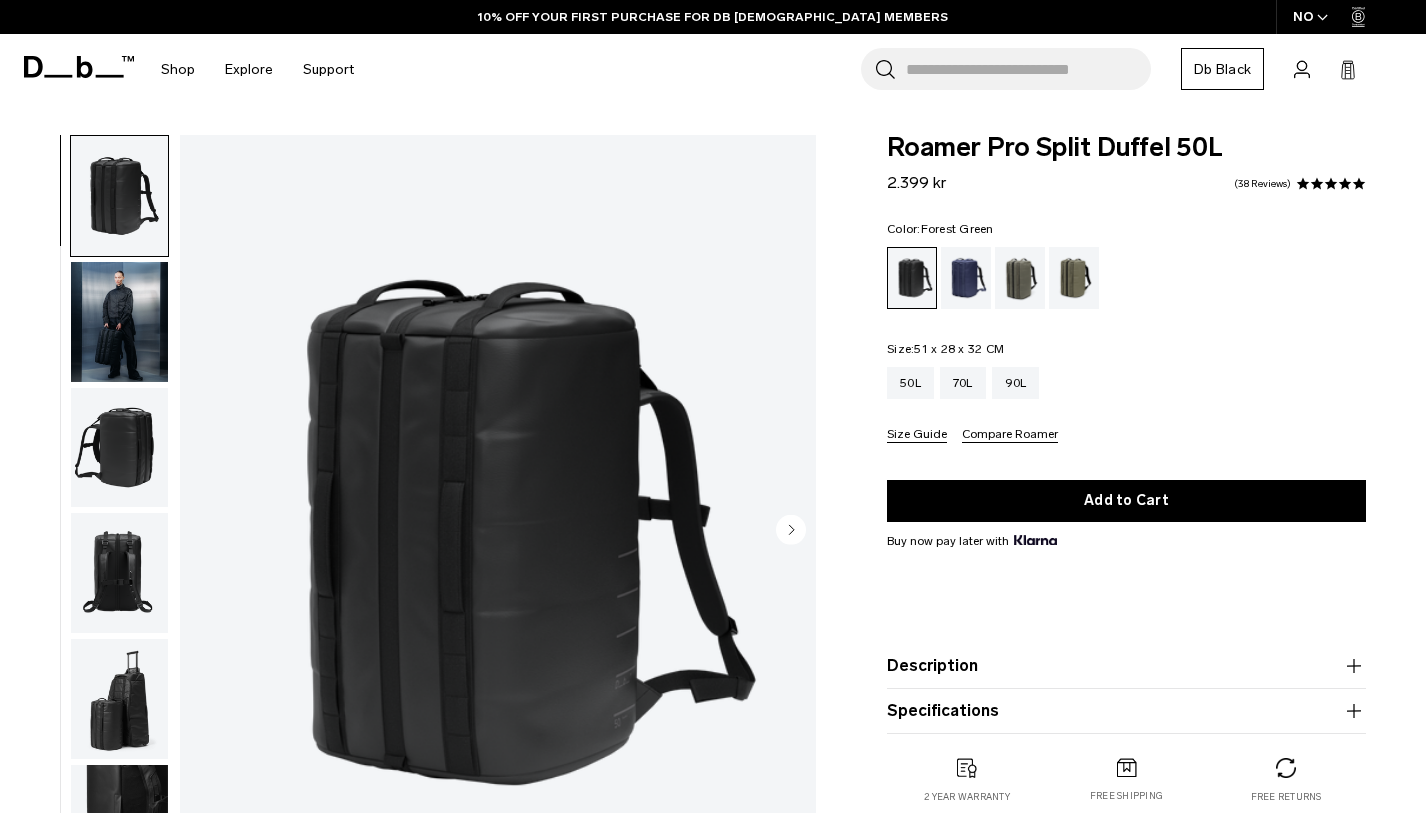 click at bounding box center (1020, 278) 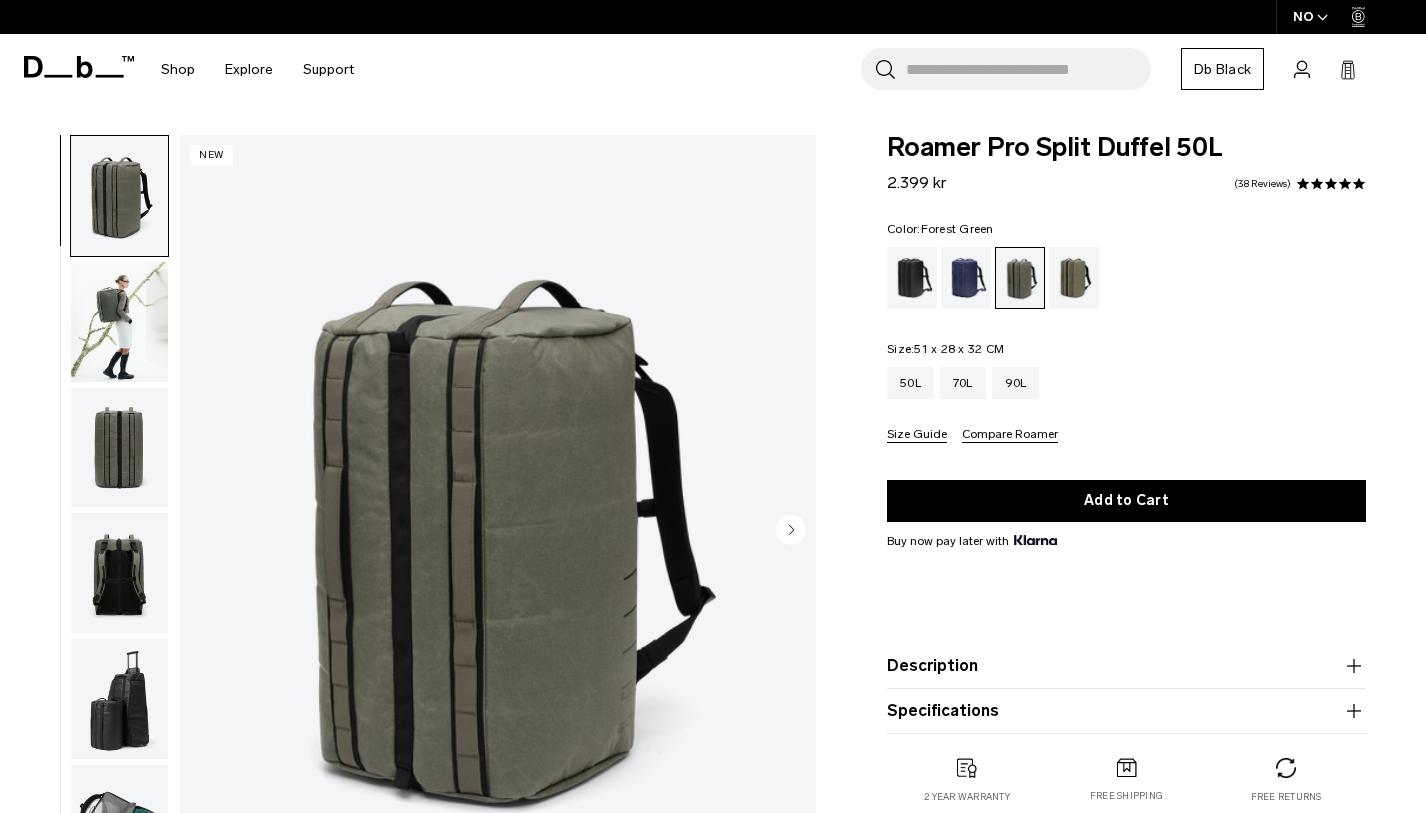 scroll, scrollTop: 0, scrollLeft: 0, axis: both 